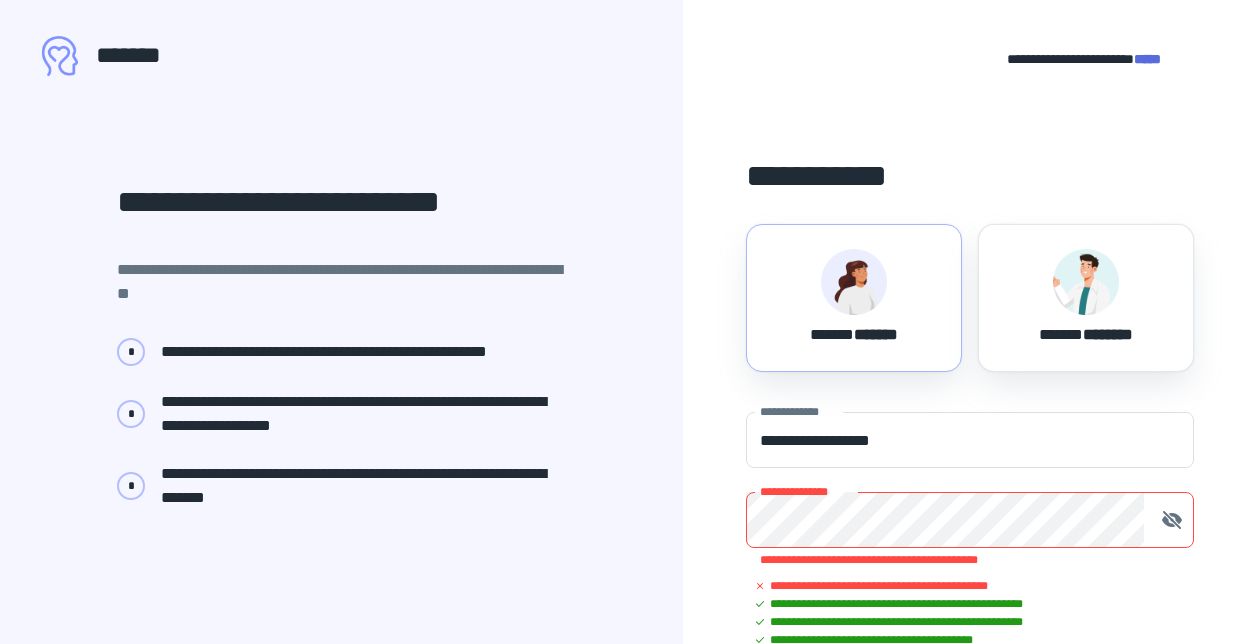 scroll, scrollTop: 26, scrollLeft: 0, axis: vertical 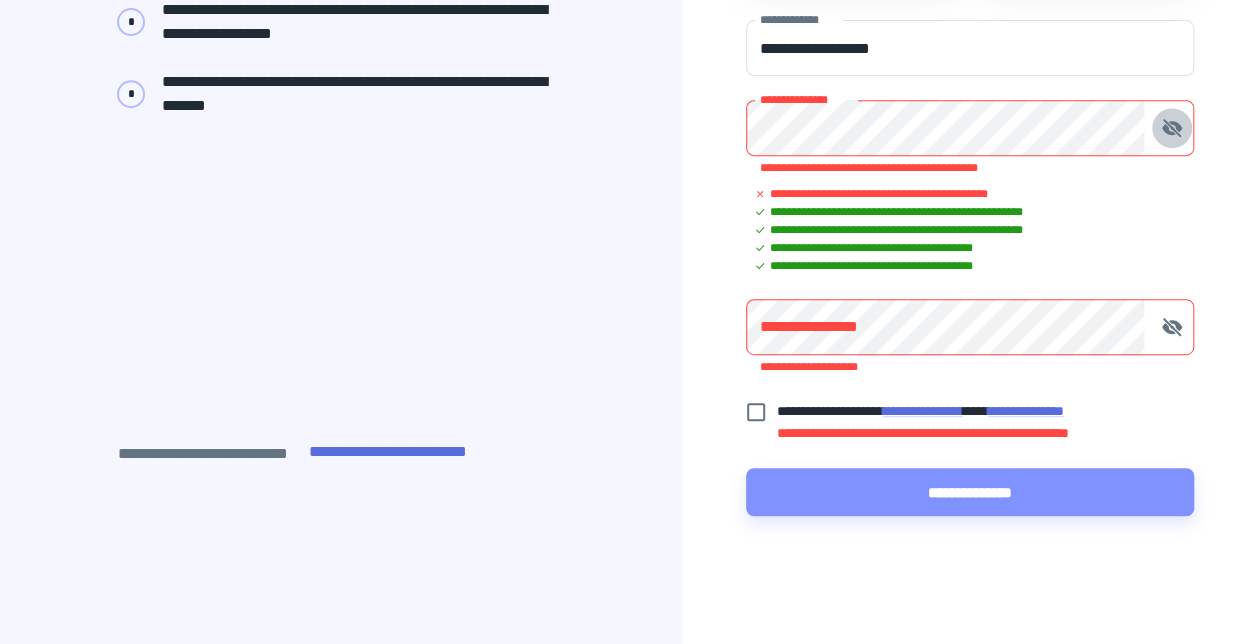 click 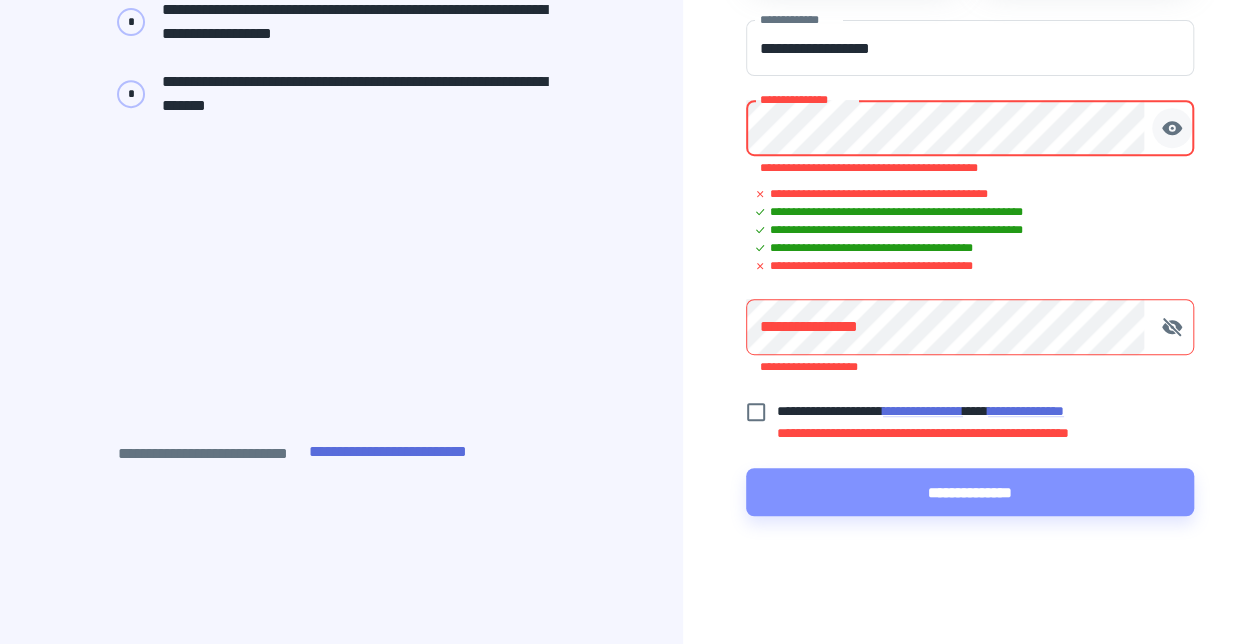 scroll, scrollTop: 371, scrollLeft: 0, axis: vertical 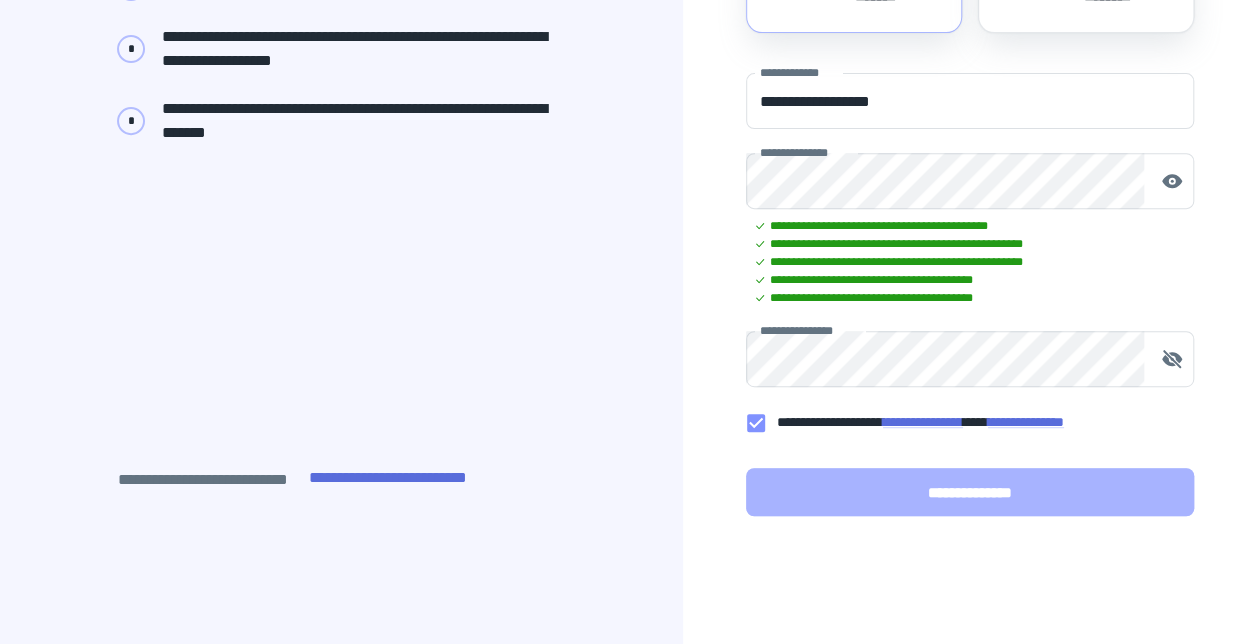 click on "**********" at bounding box center [970, 492] 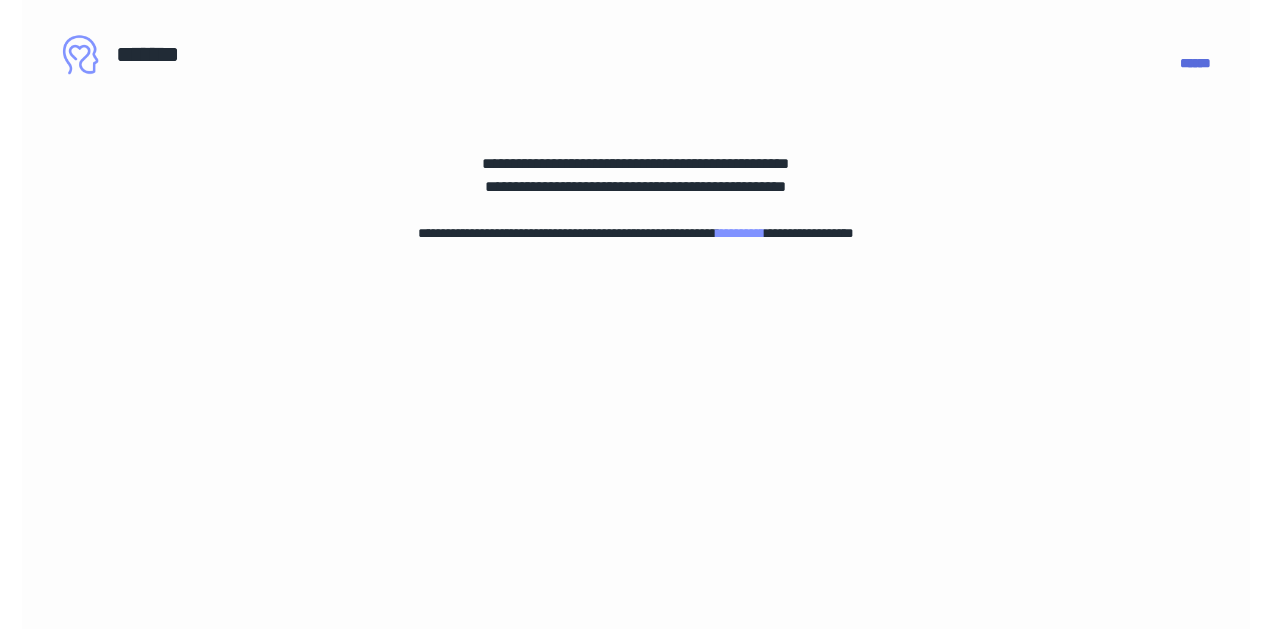 scroll, scrollTop: 0, scrollLeft: 0, axis: both 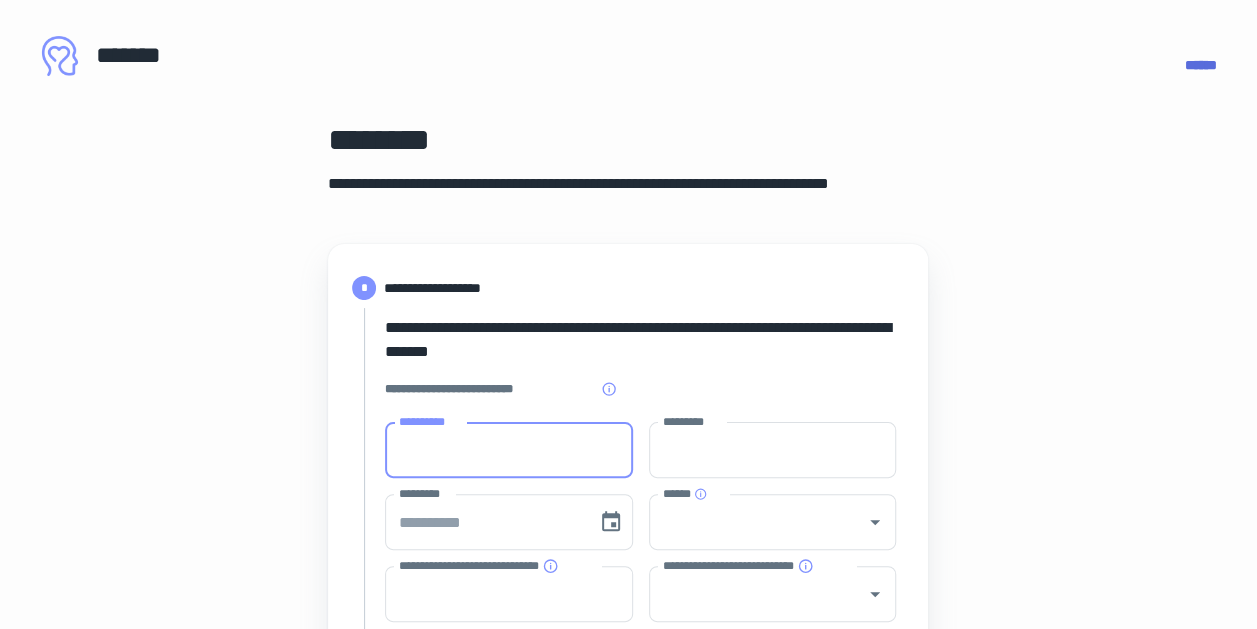 click on "**********" at bounding box center (509, 450) 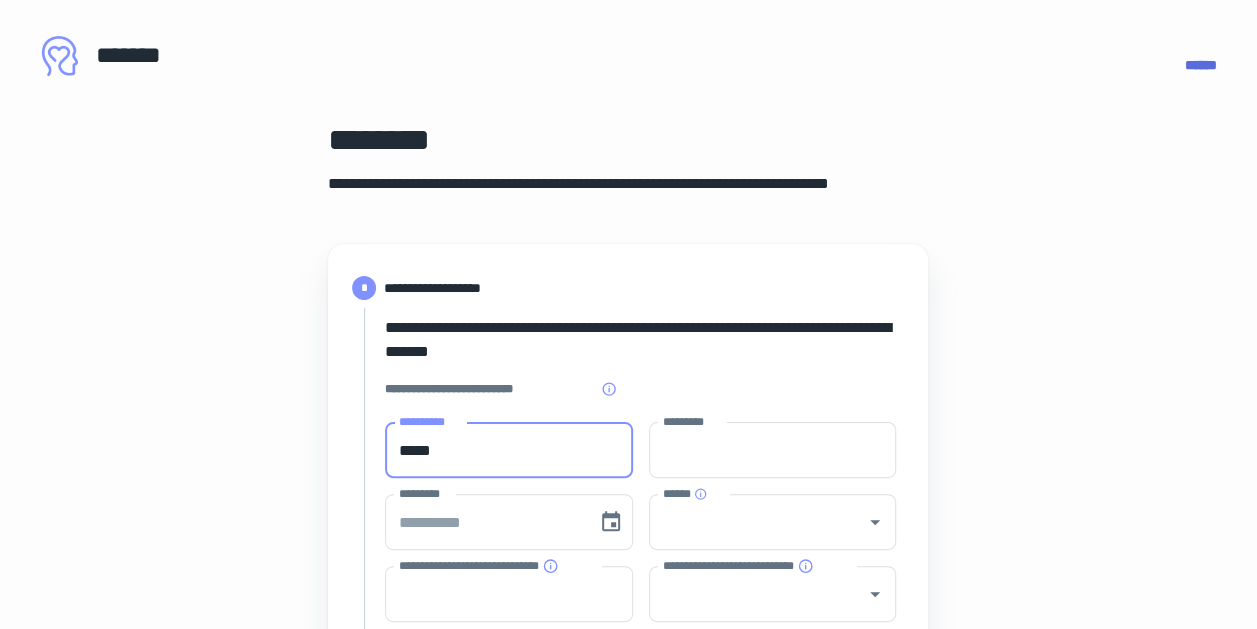 type on "*****" 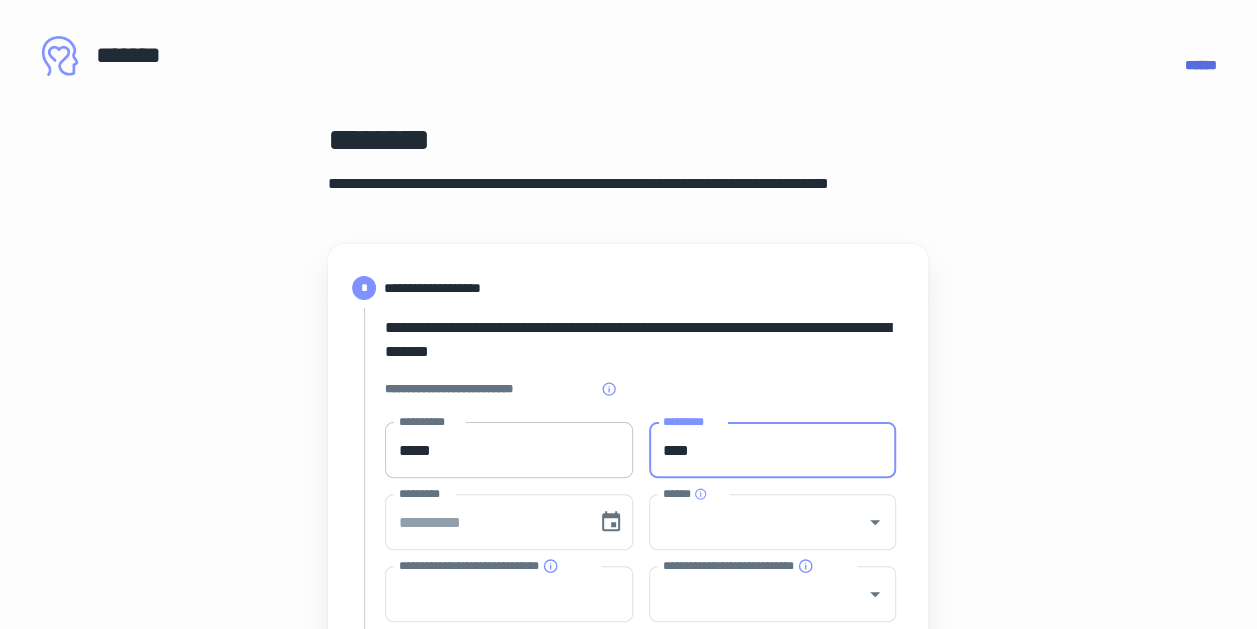 type on "****" 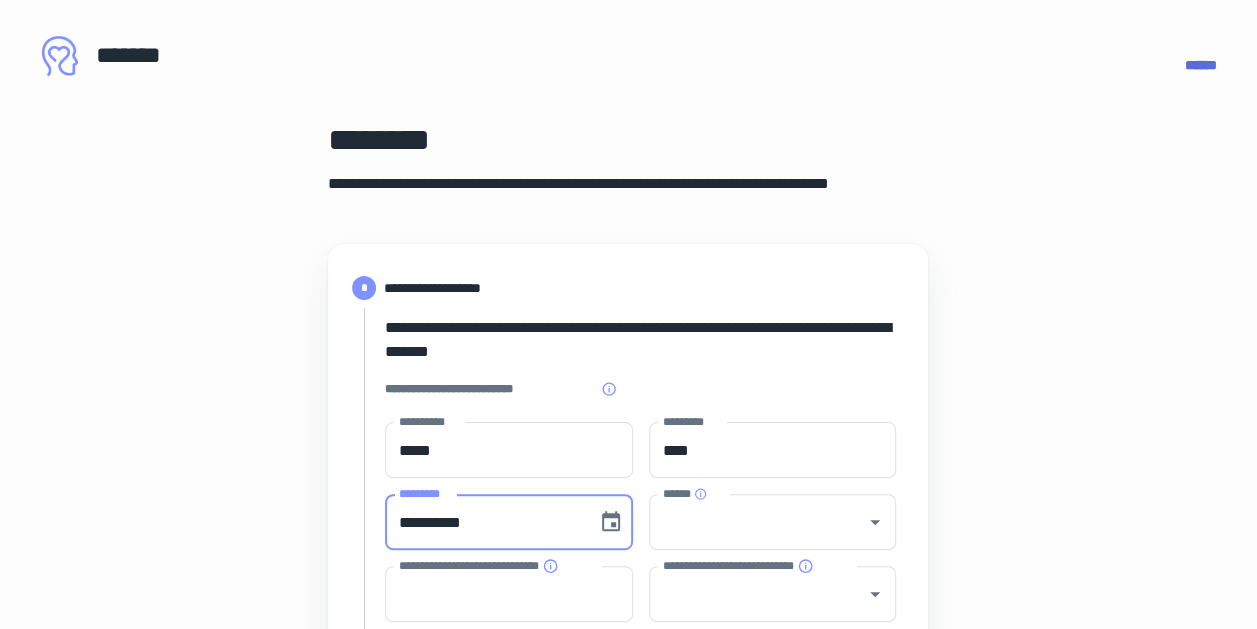 click on "**********" at bounding box center [484, 522] 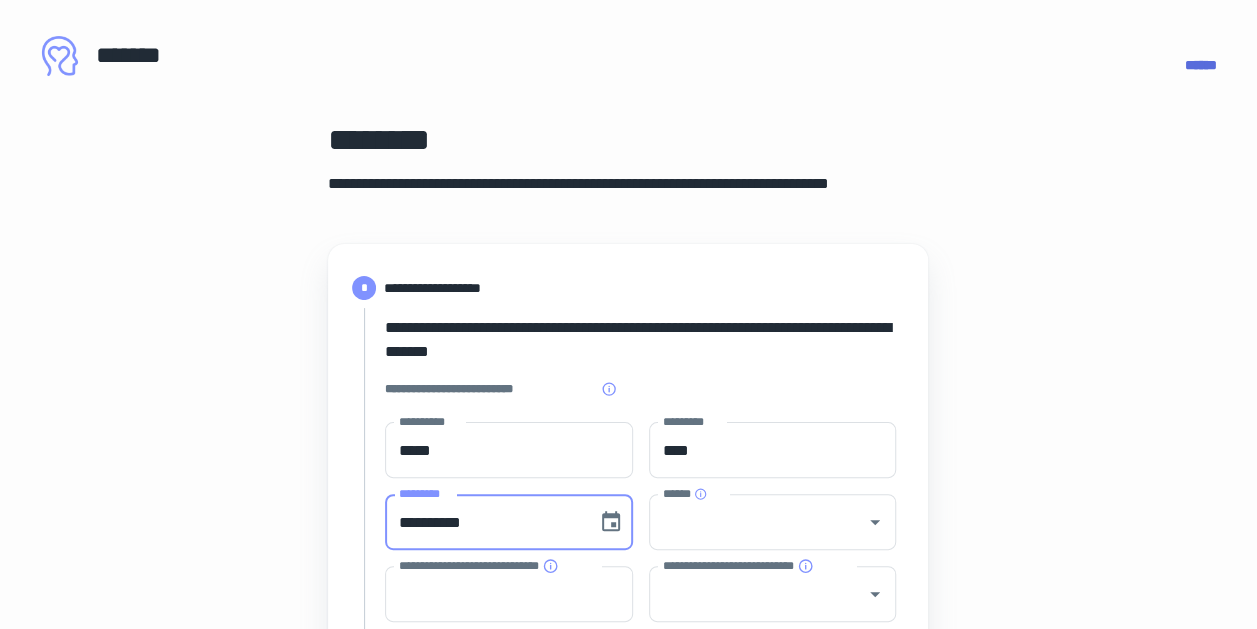 type on "**********" 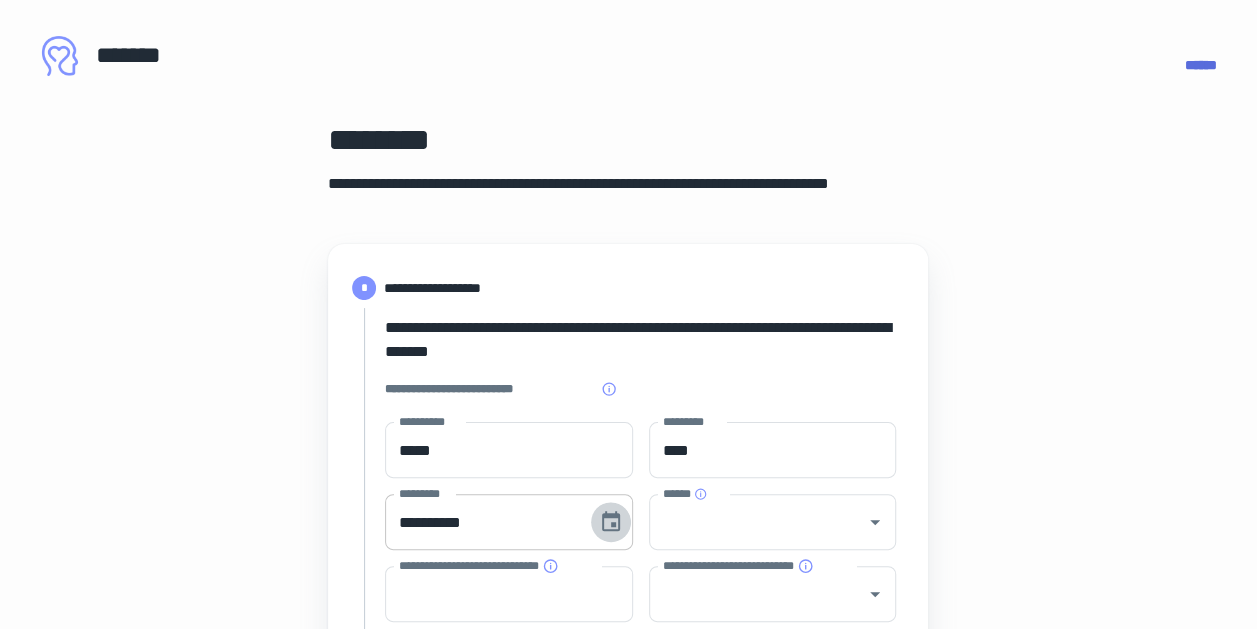type 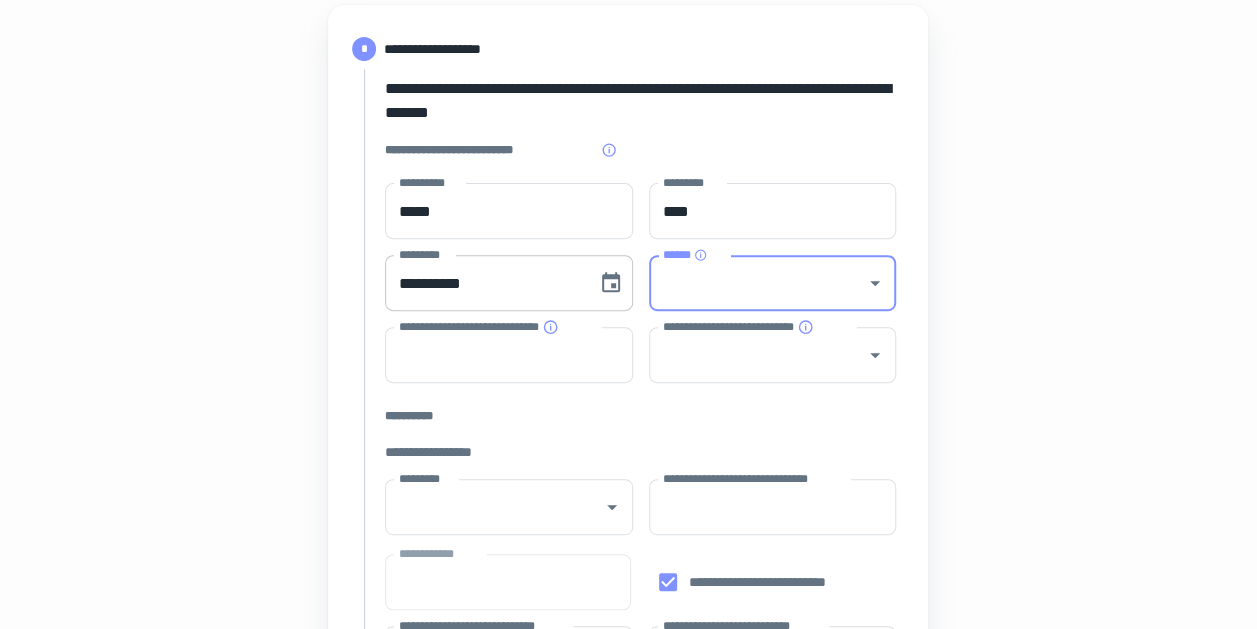 scroll, scrollTop: 247, scrollLeft: 0, axis: vertical 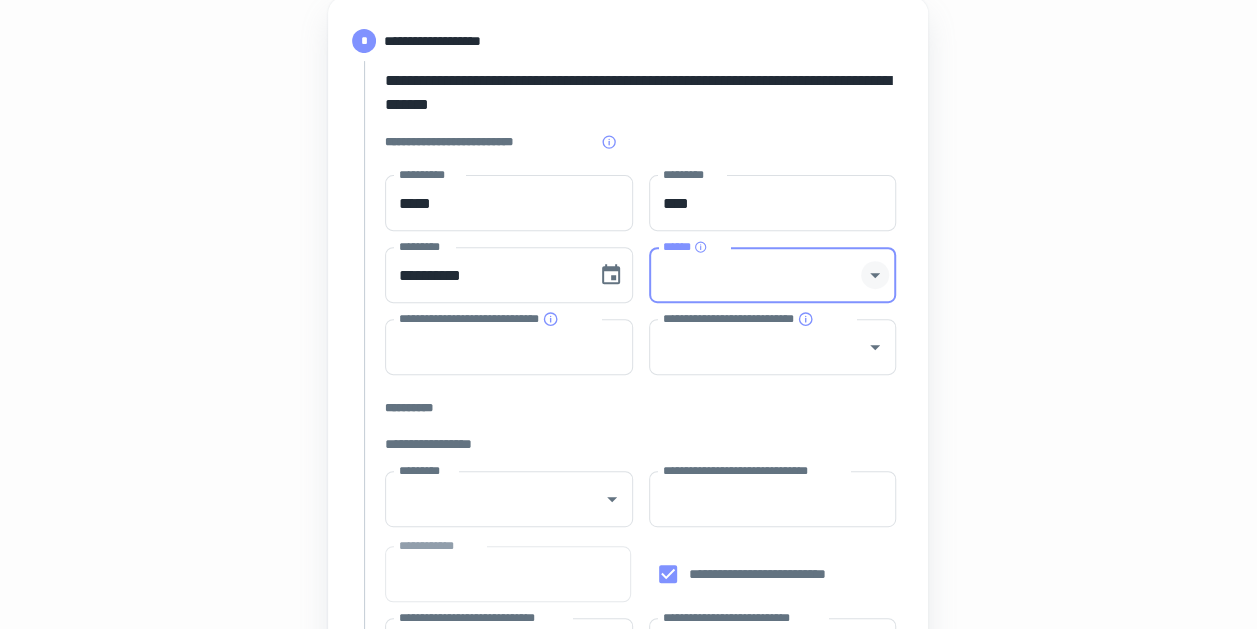 click 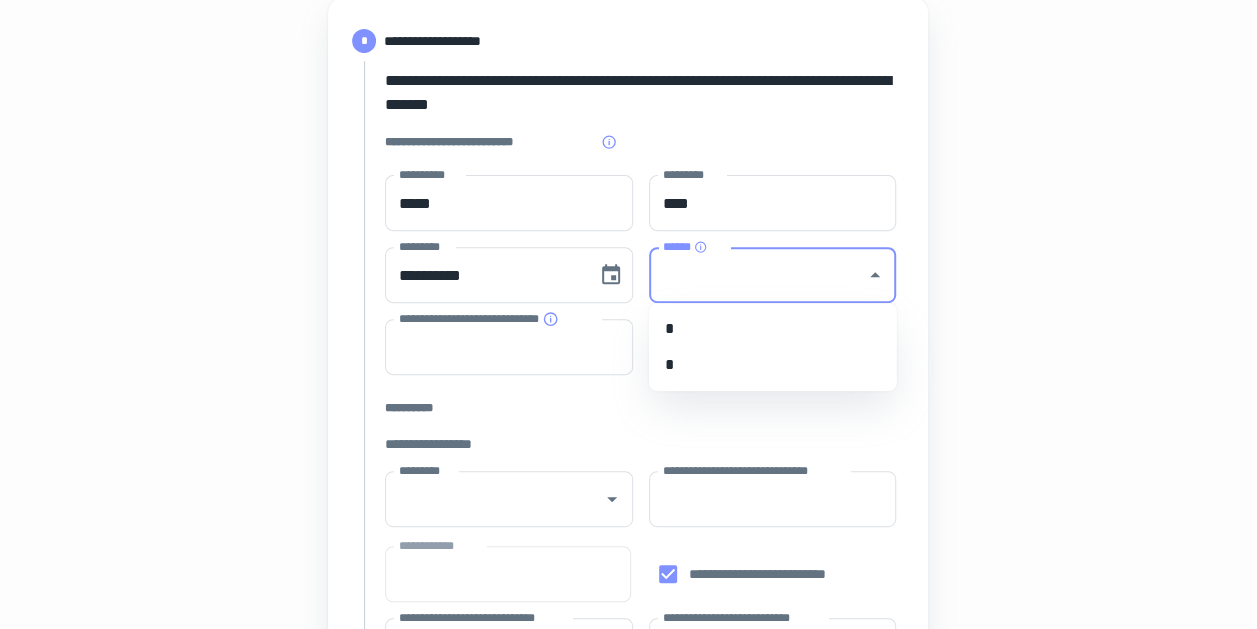 click on "*" at bounding box center (773, 365) 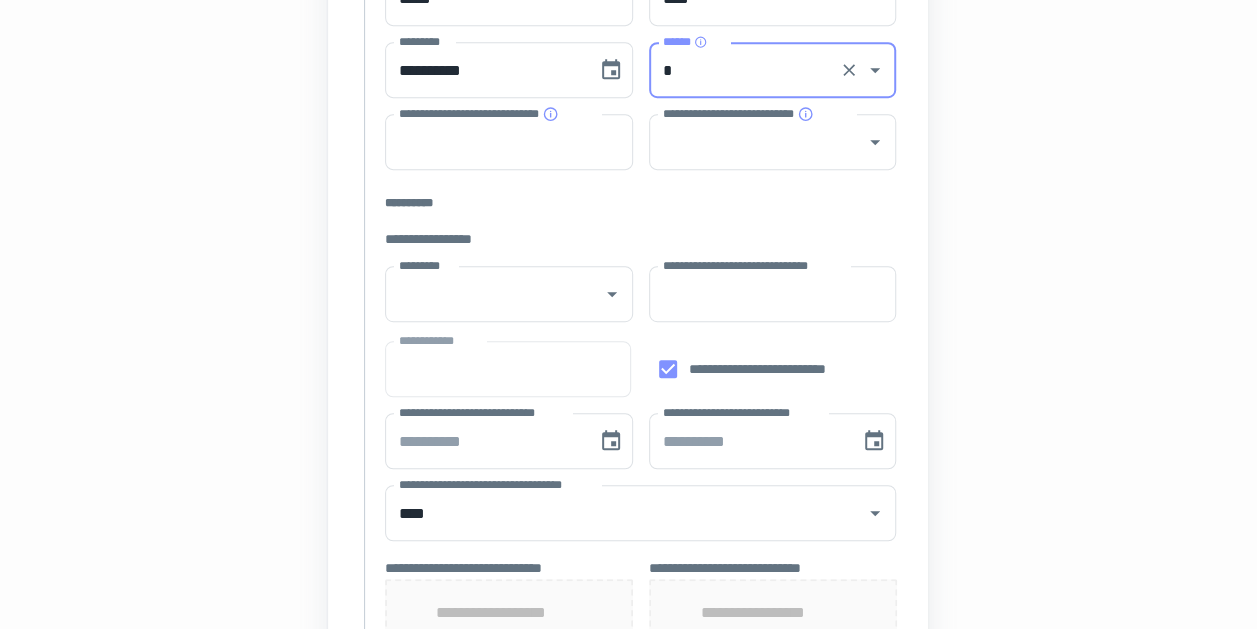 scroll, scrollTop: 453, scrollLeft: 0, axis: vertical 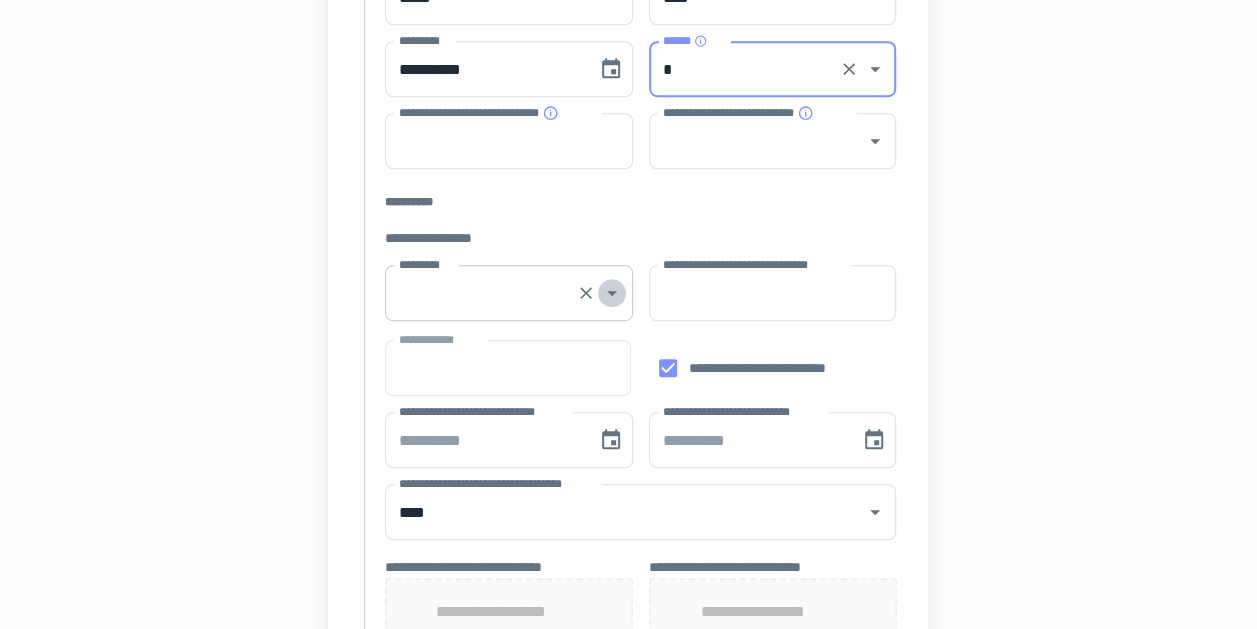 click 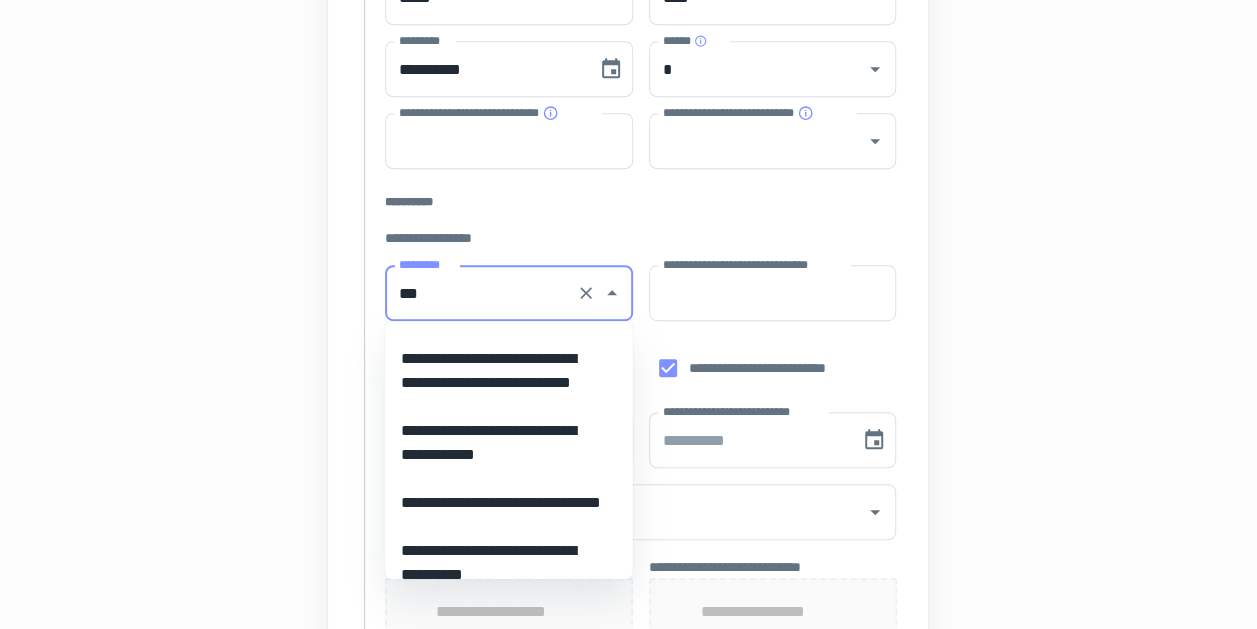 scroll, scrollTop: 0, scrollLeft: 0, axis: both 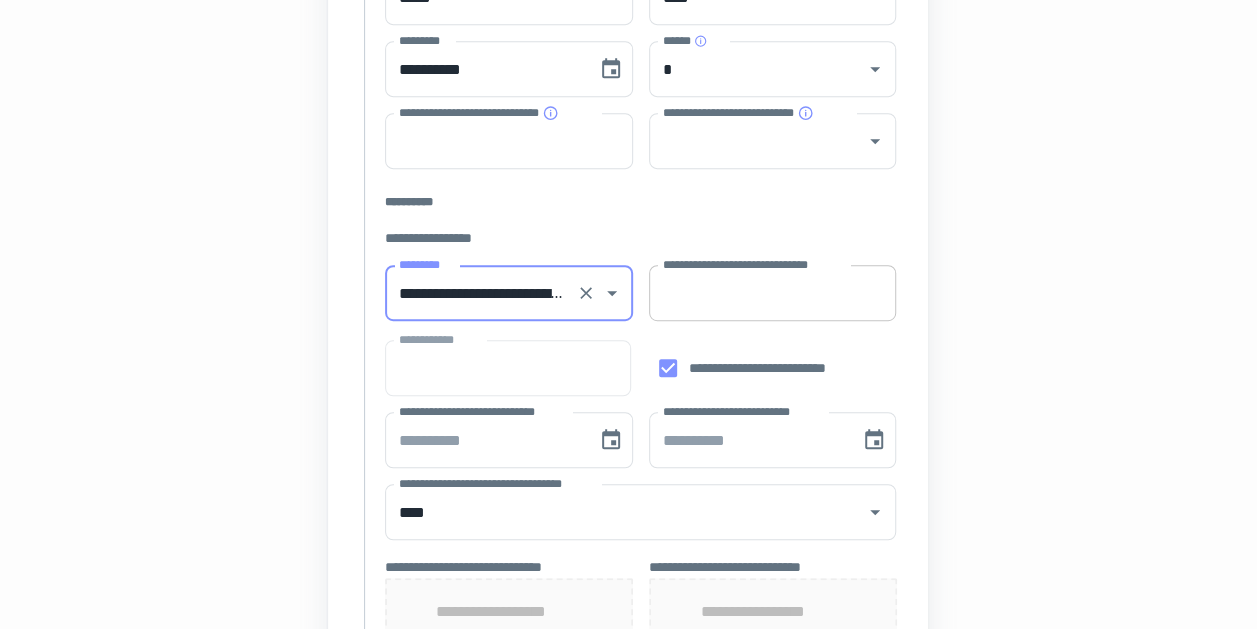 type on "**********" 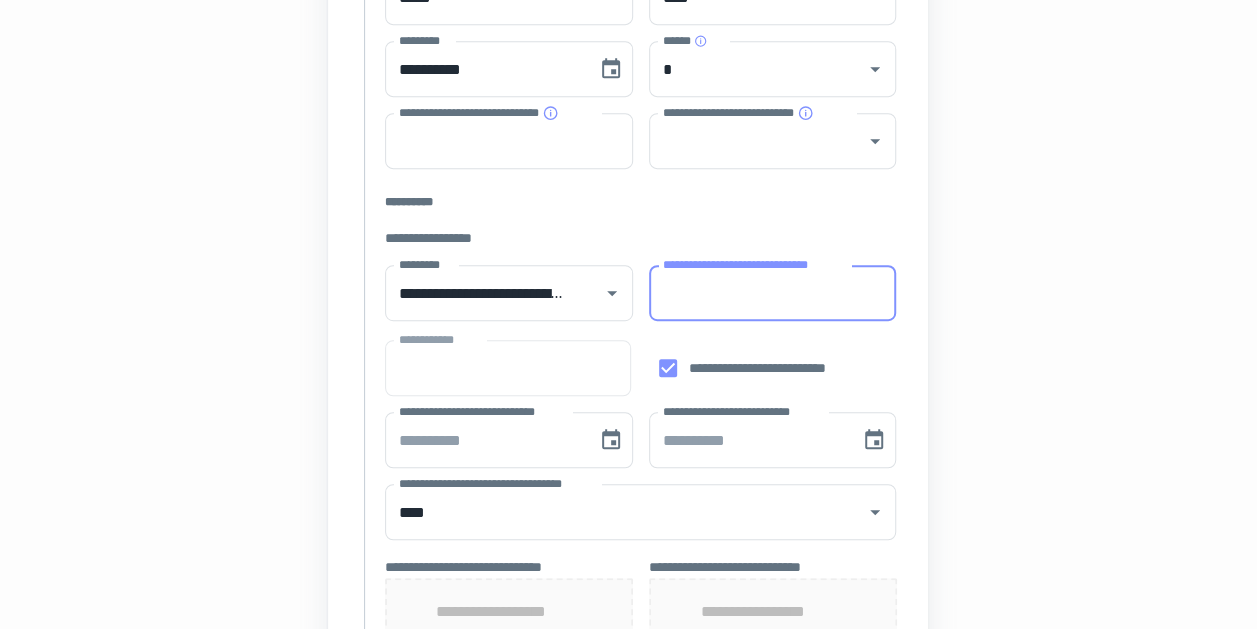 click on "**********" at bounding box center (773, 293) 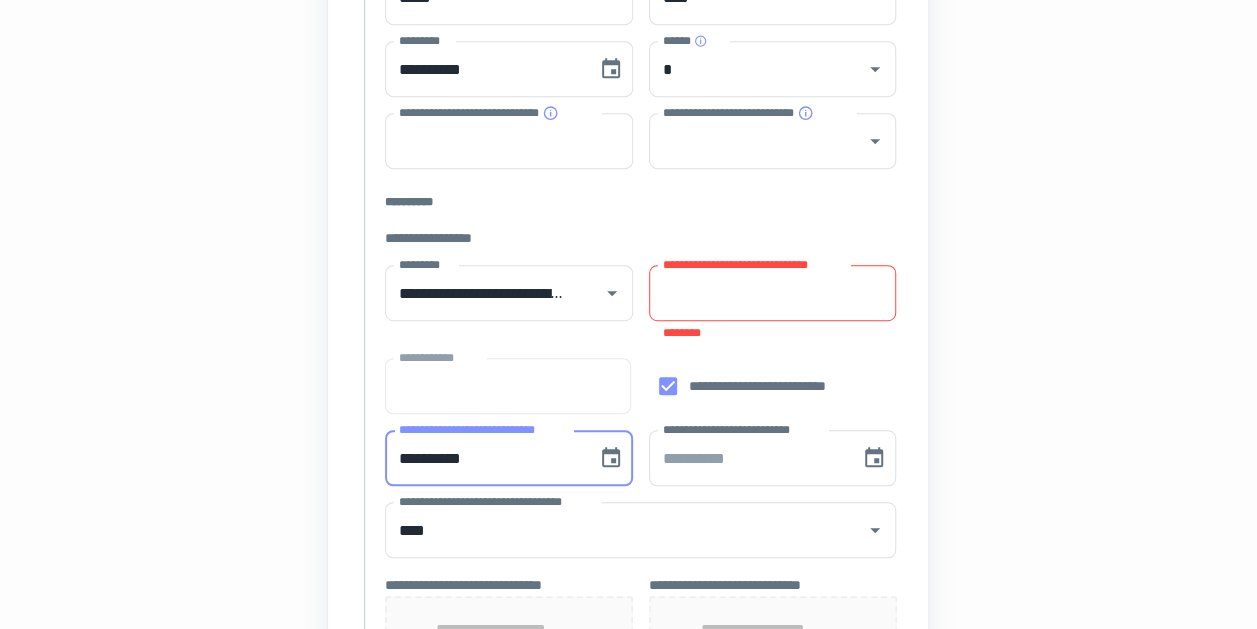click on "**********" at bounding box center [484, 458] 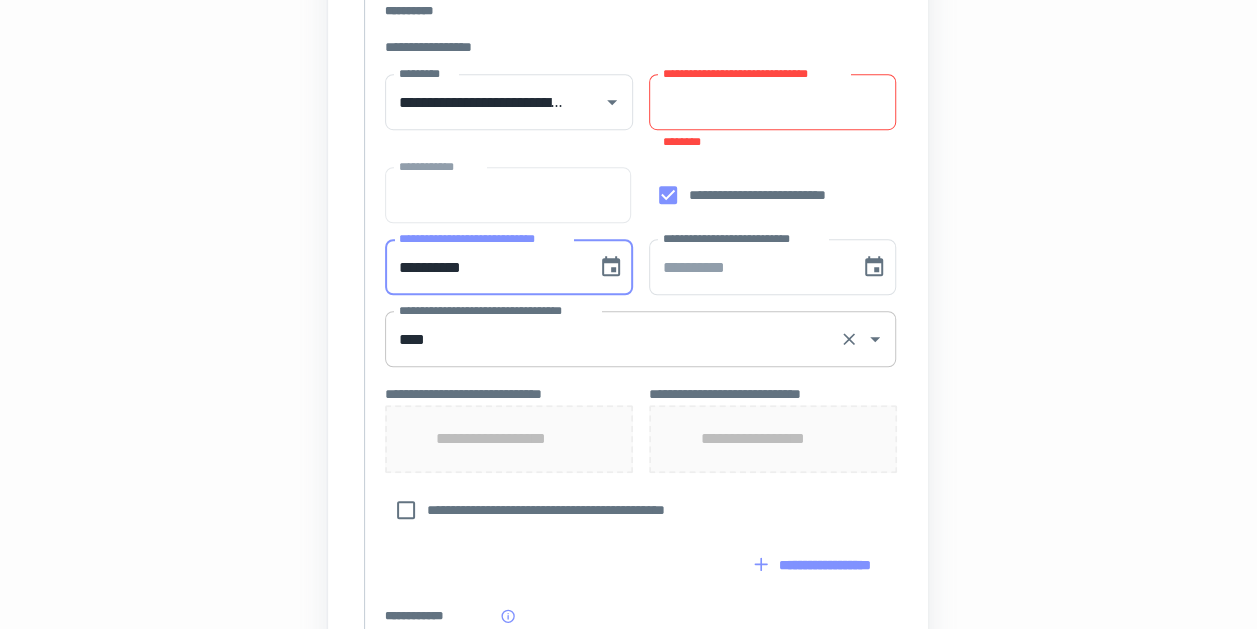 scroll, scrollTop: 645, scrollLeft: 0, axis: vertical 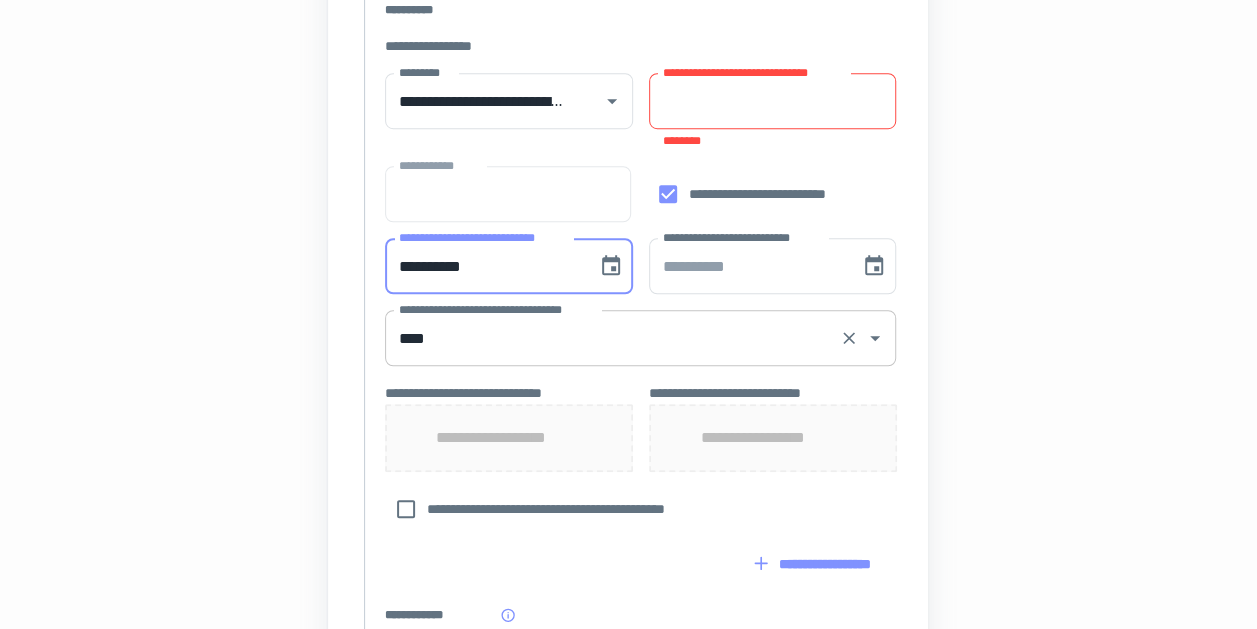 type on "**********" 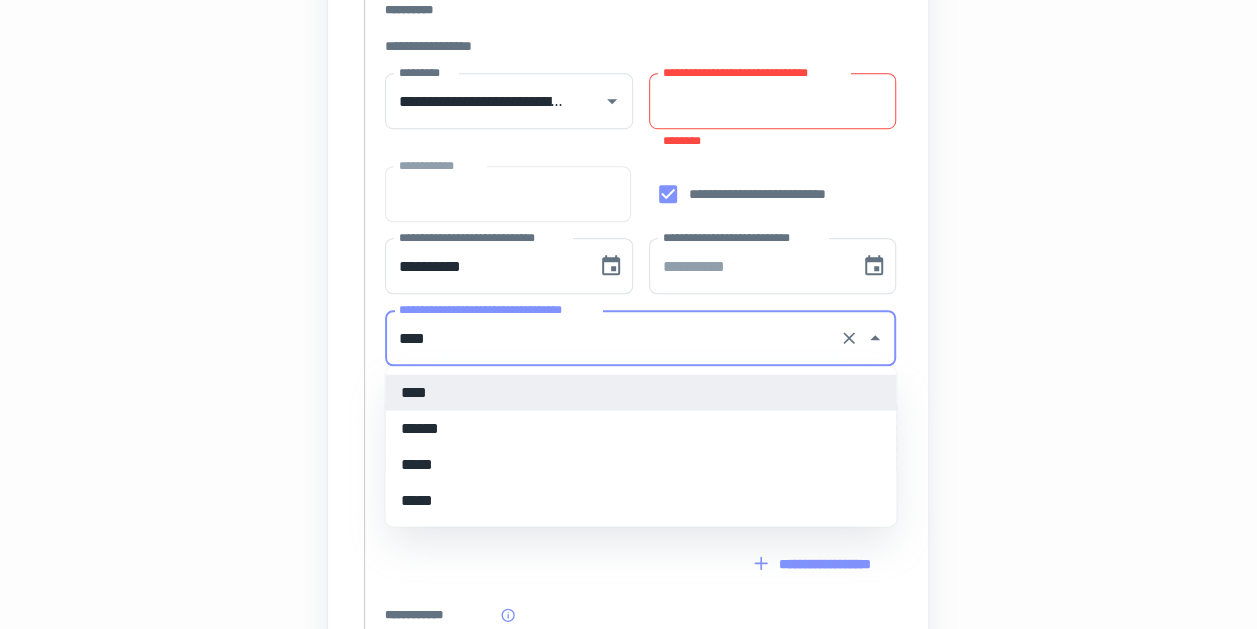 click on "****" at bounding box center [612, 338] 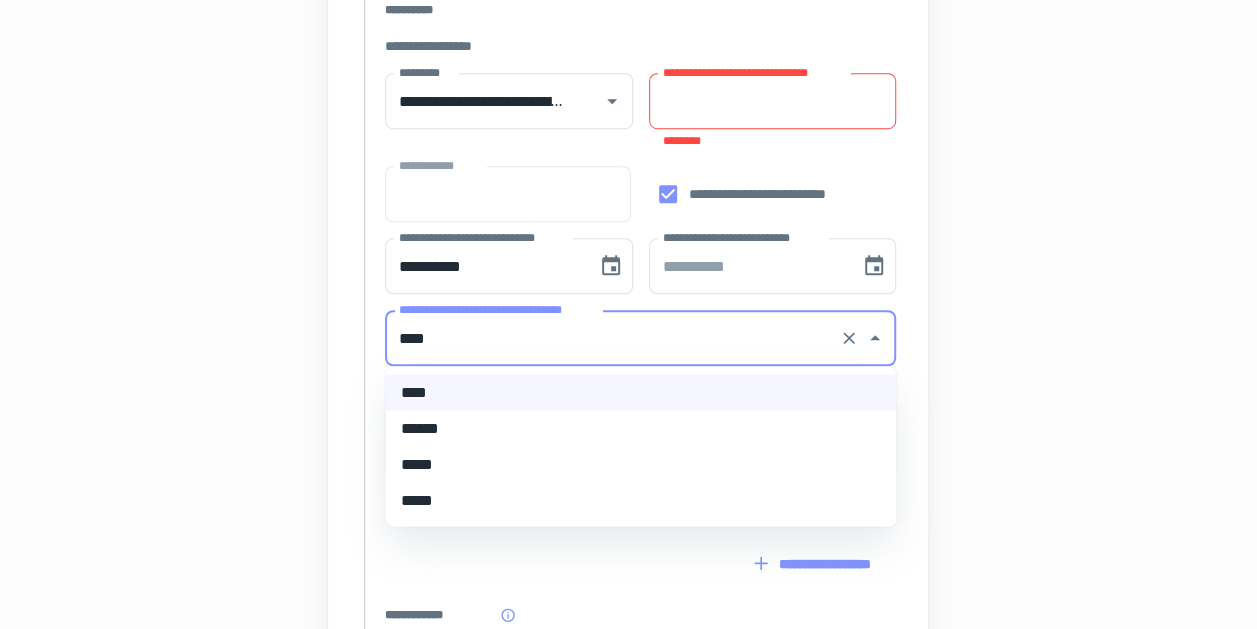 click on "******" at bounding box center (640, 428) 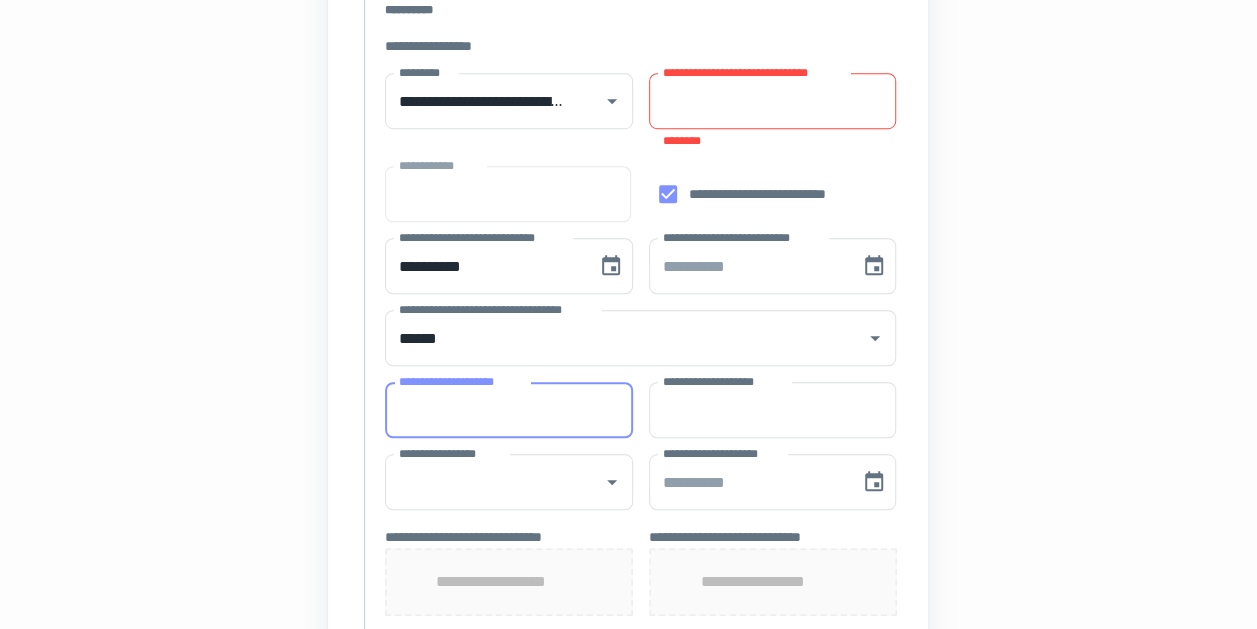 click on "**********" at bounding box center (509, 410) 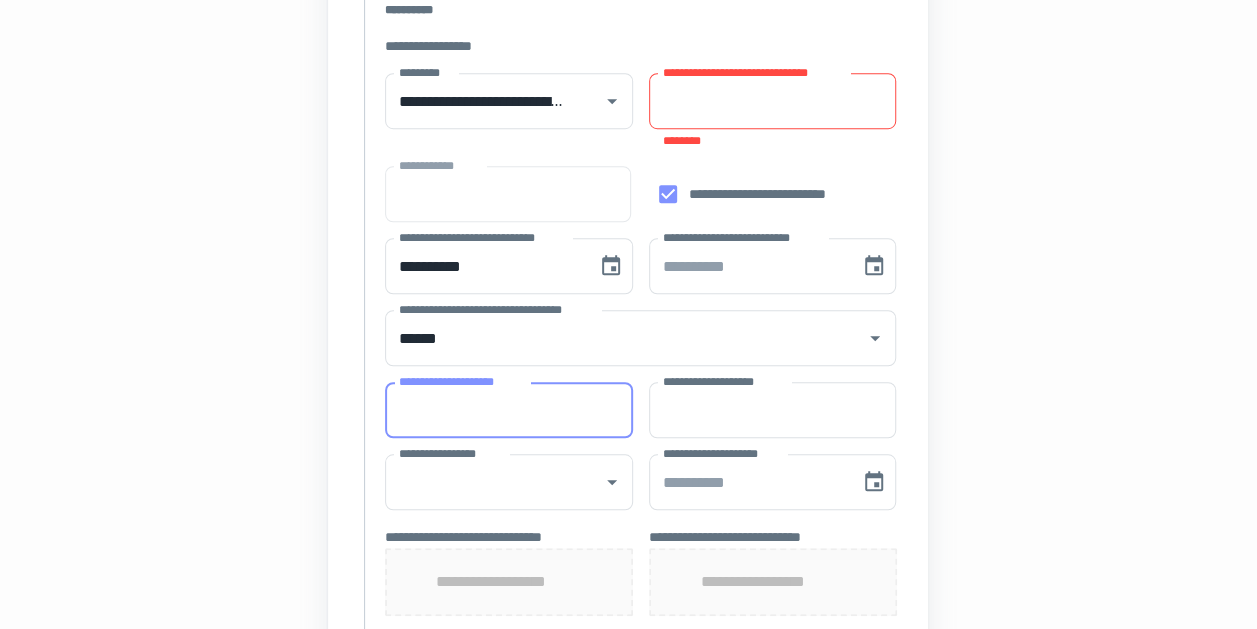 click on "**********" at bounding box center (628, 308) 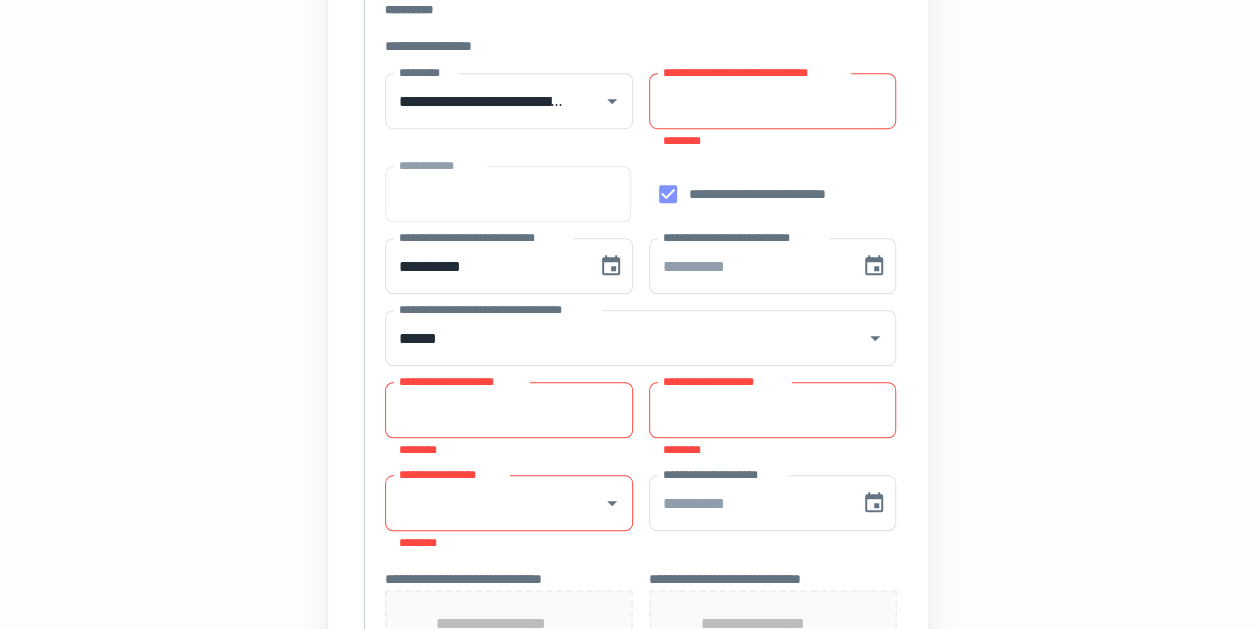 click on "**********" at bounding box center (773, 101) 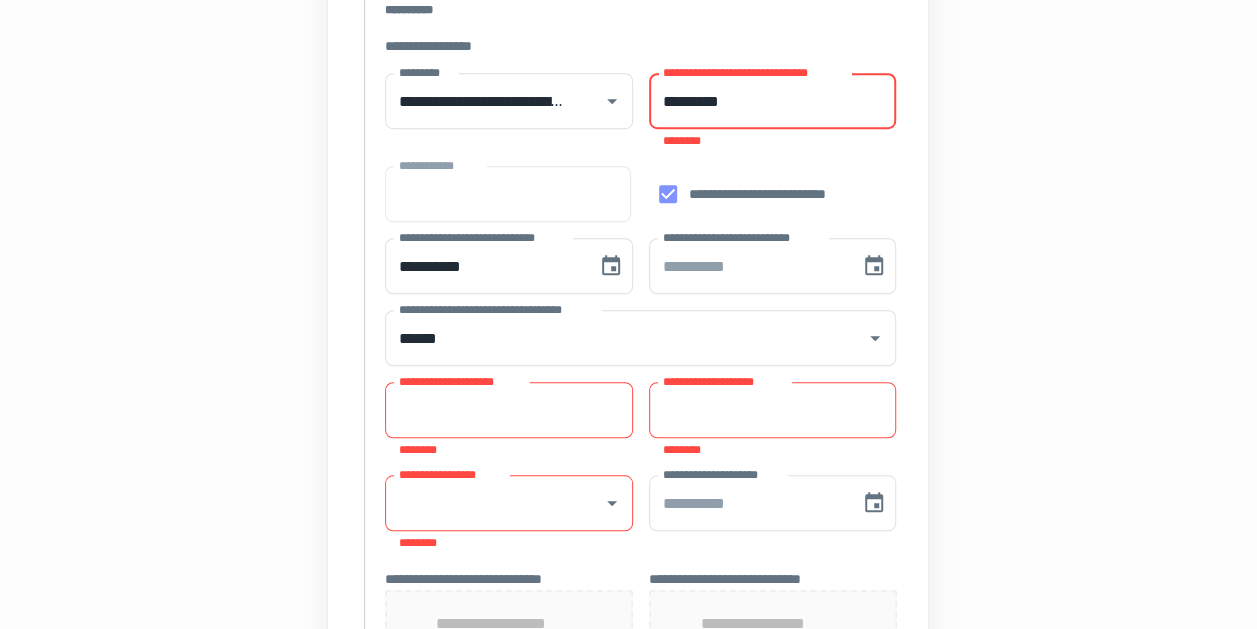 type on "*********" 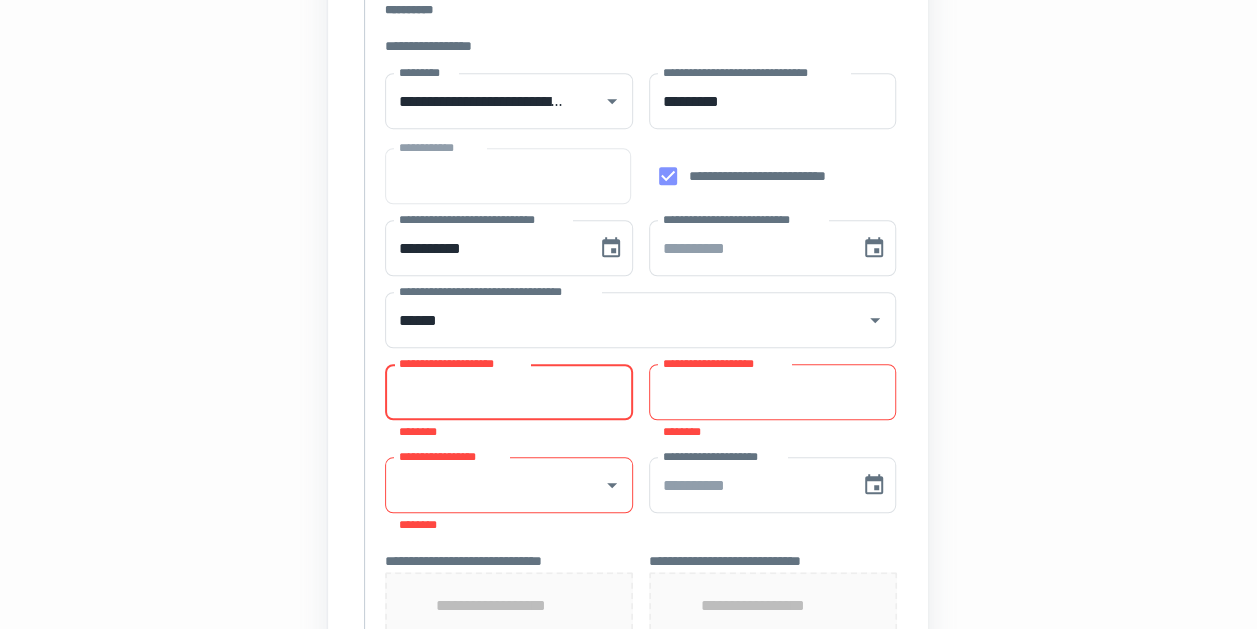 click on "**********" at bounding box center (509, 392) 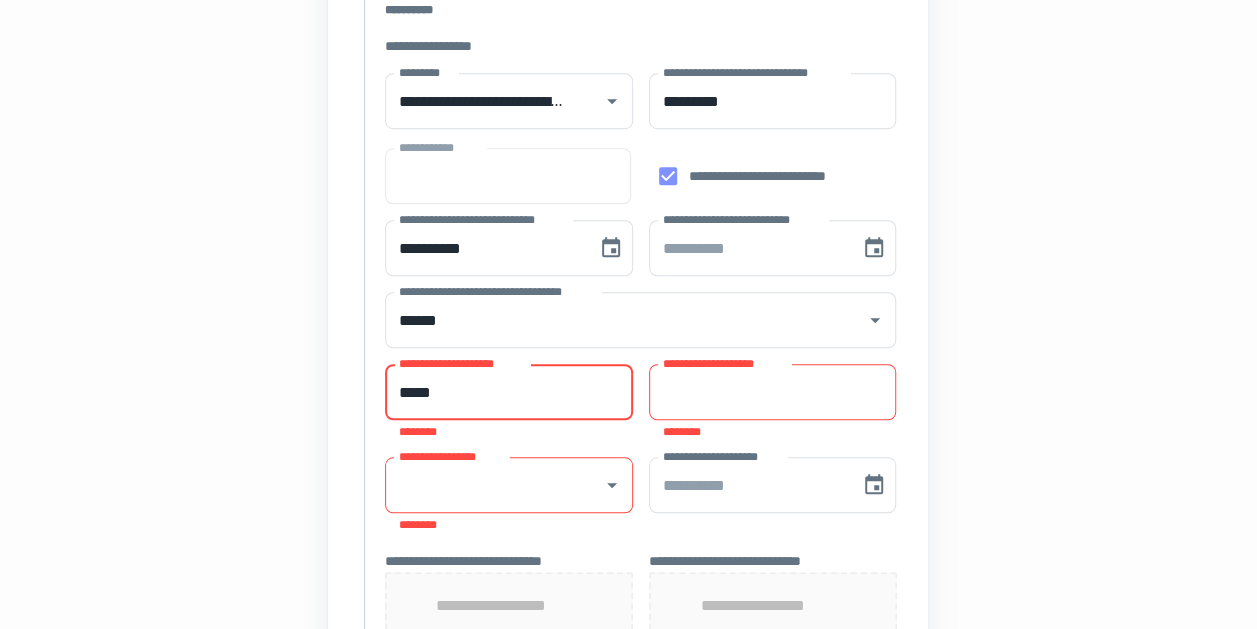 type on "*****" 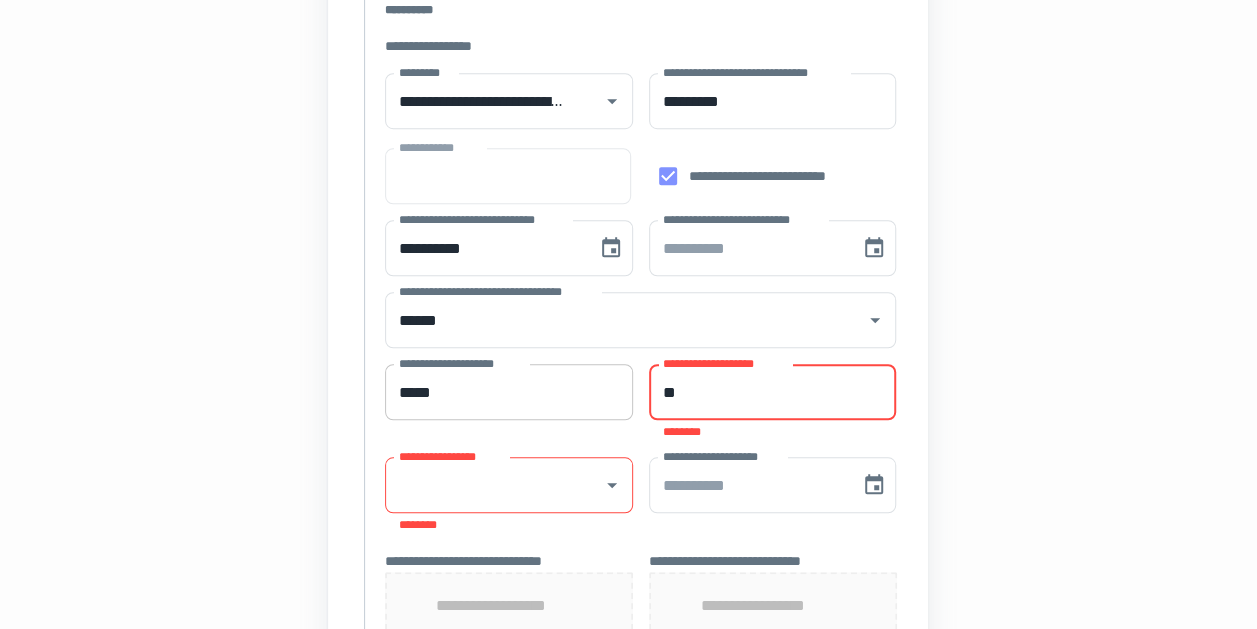 type on "*" 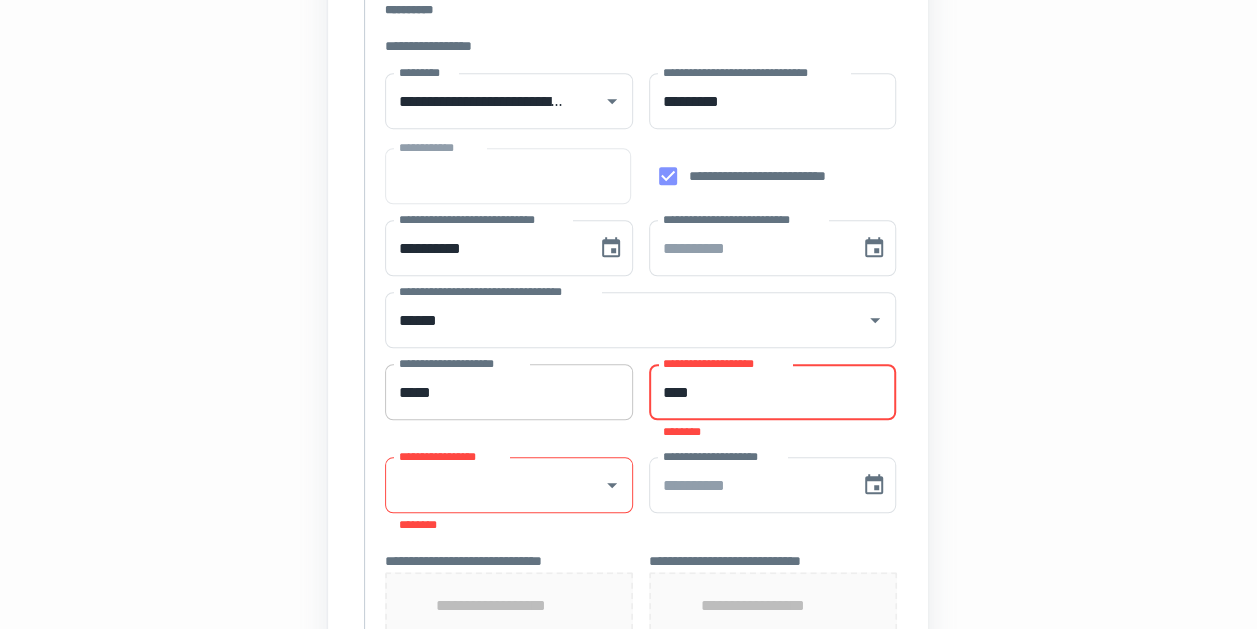 type on "****" 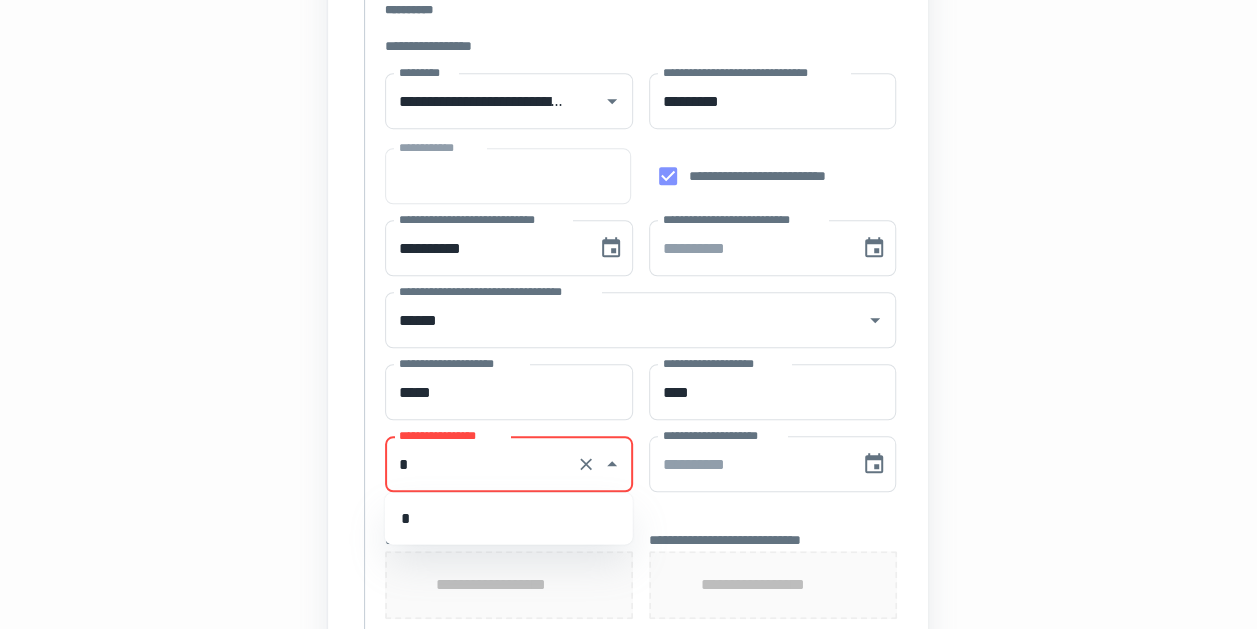 type on "*" 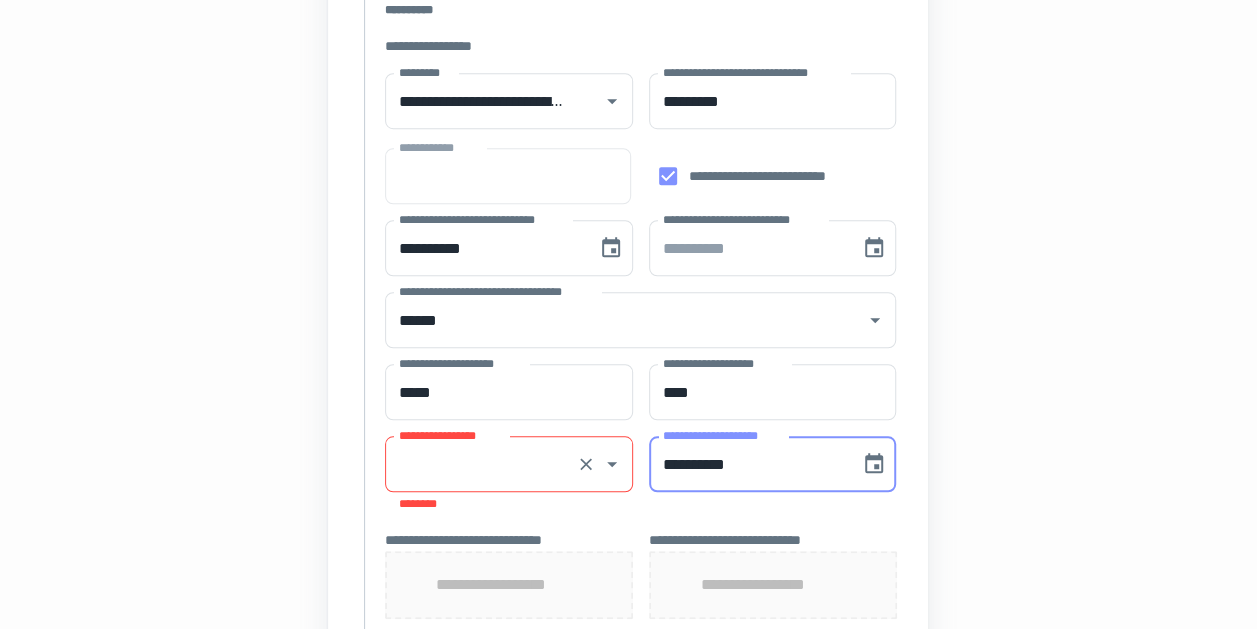 type on "**********" 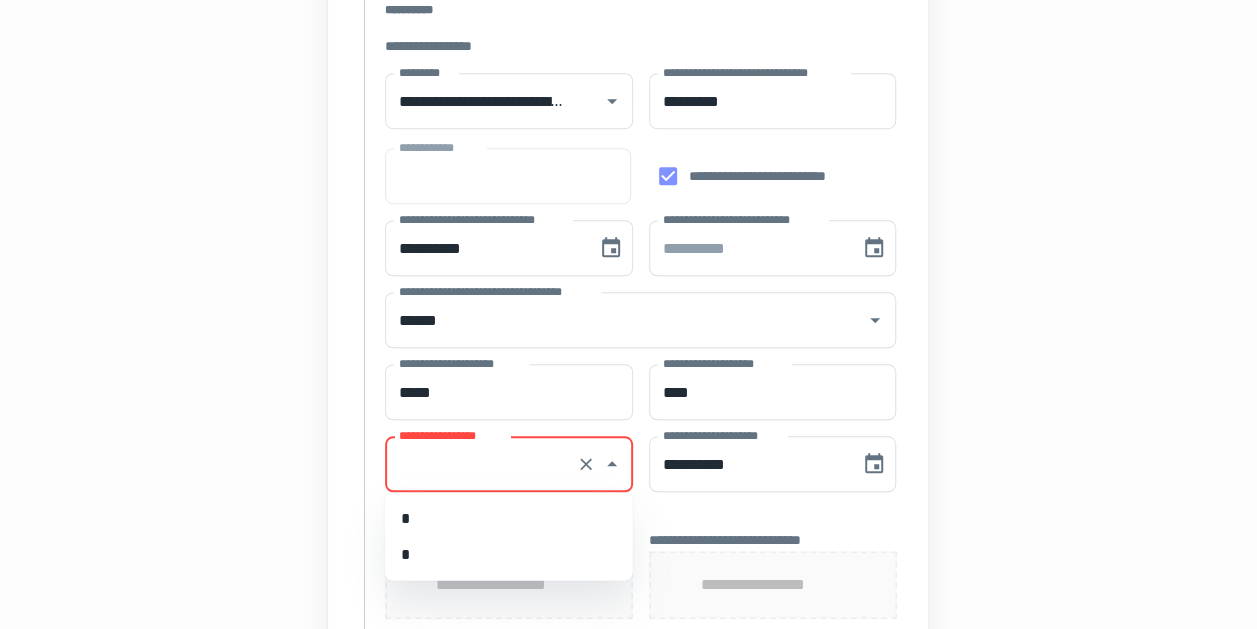 click on "**********" at bounding box center [481, 464] 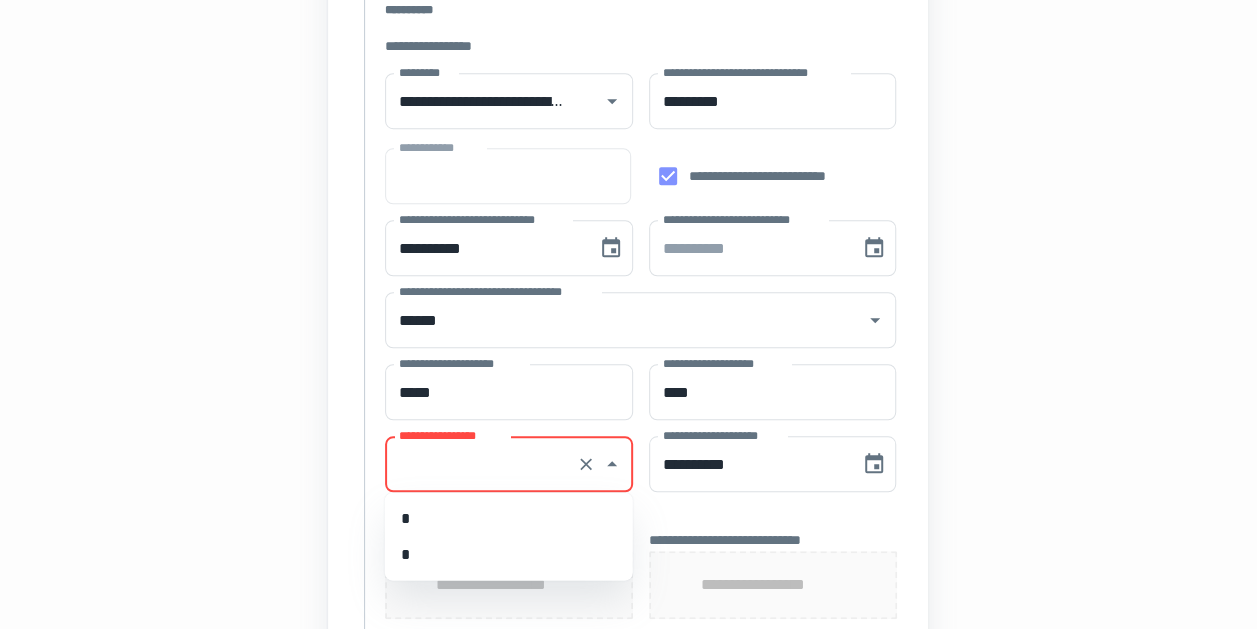 click on "*" at bounding box center (509, 518) 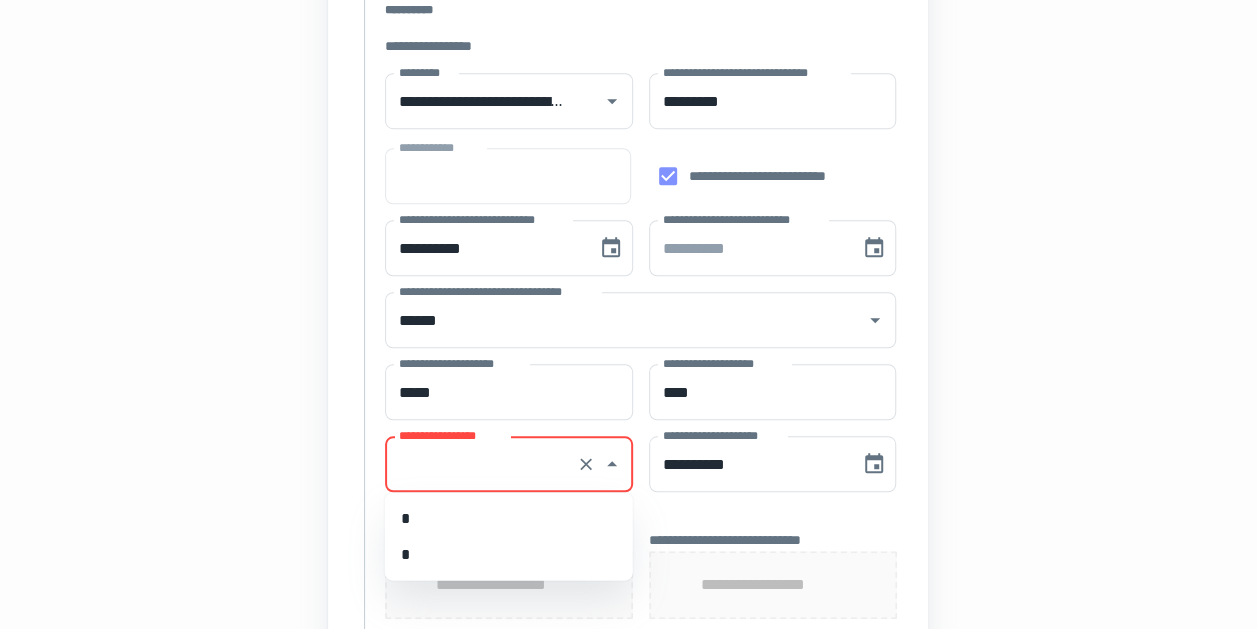 type on "*" 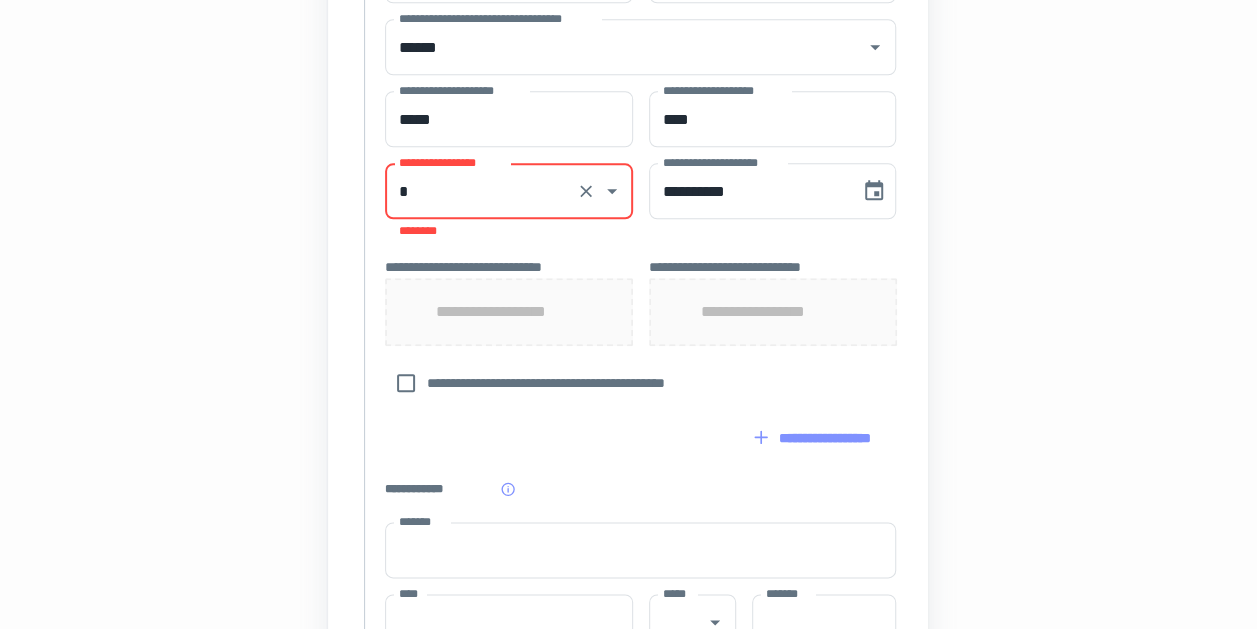 scroll, scrollTop: 920, scrollLeft: 0, axis: vertical 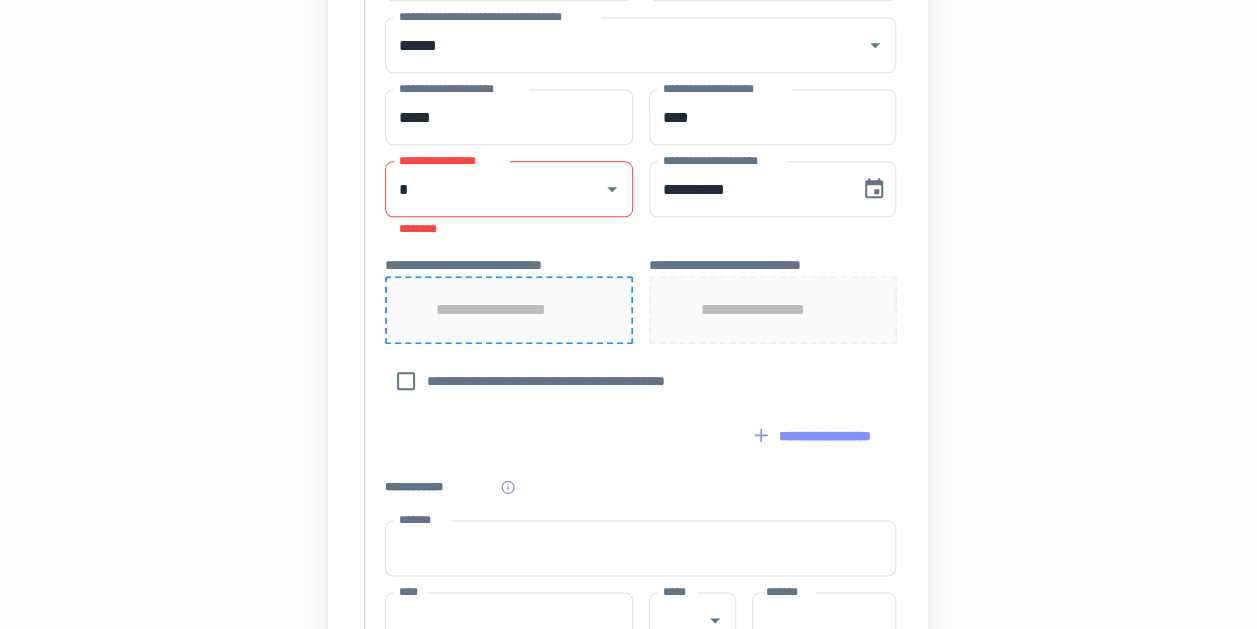 click on "**********" at bounding box center [509, 310] 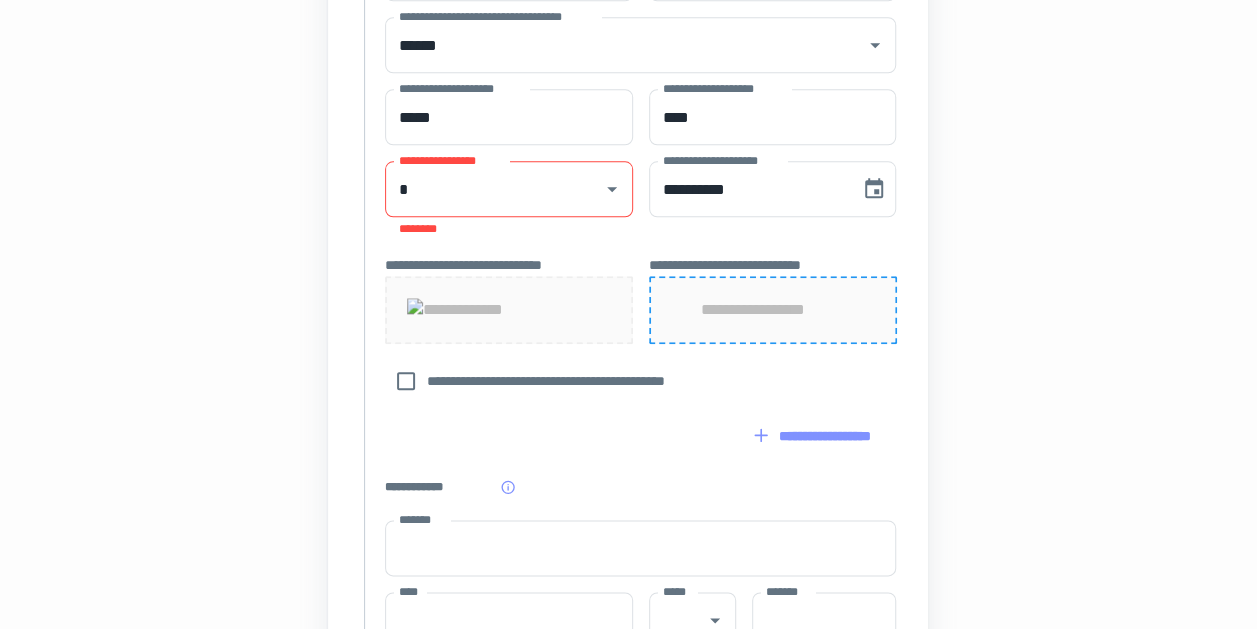 click on "**********" at bounding box center (772, 310) 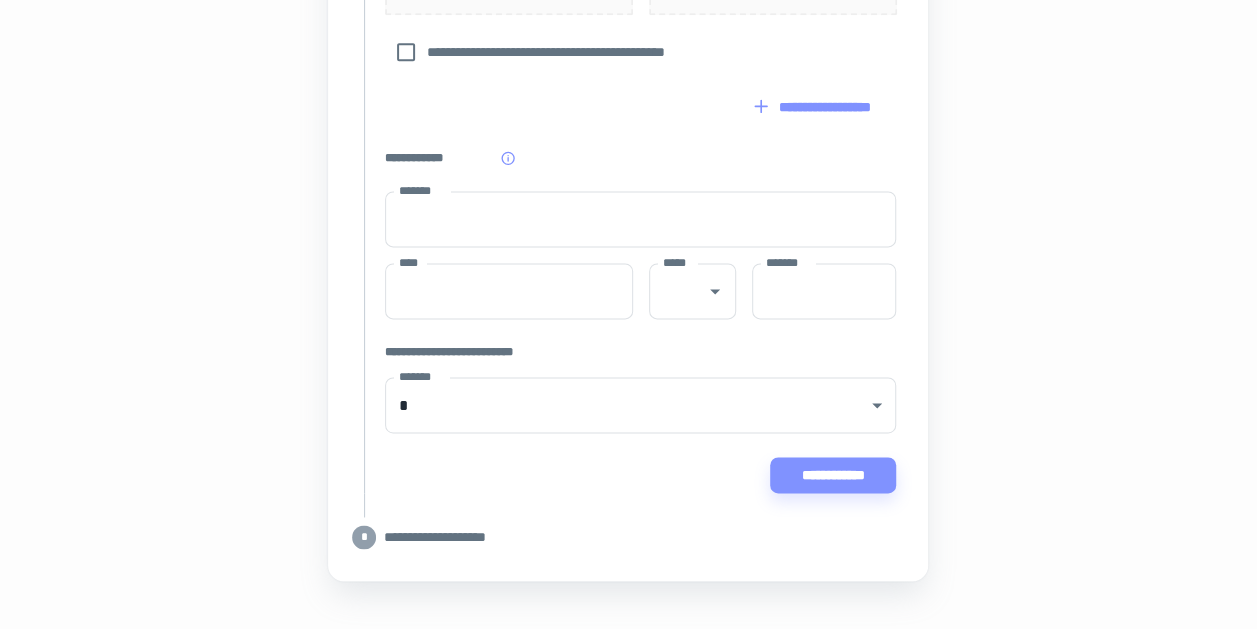 scroll, scrollTop: 1251, scrollLeft: 0, axis: vertical 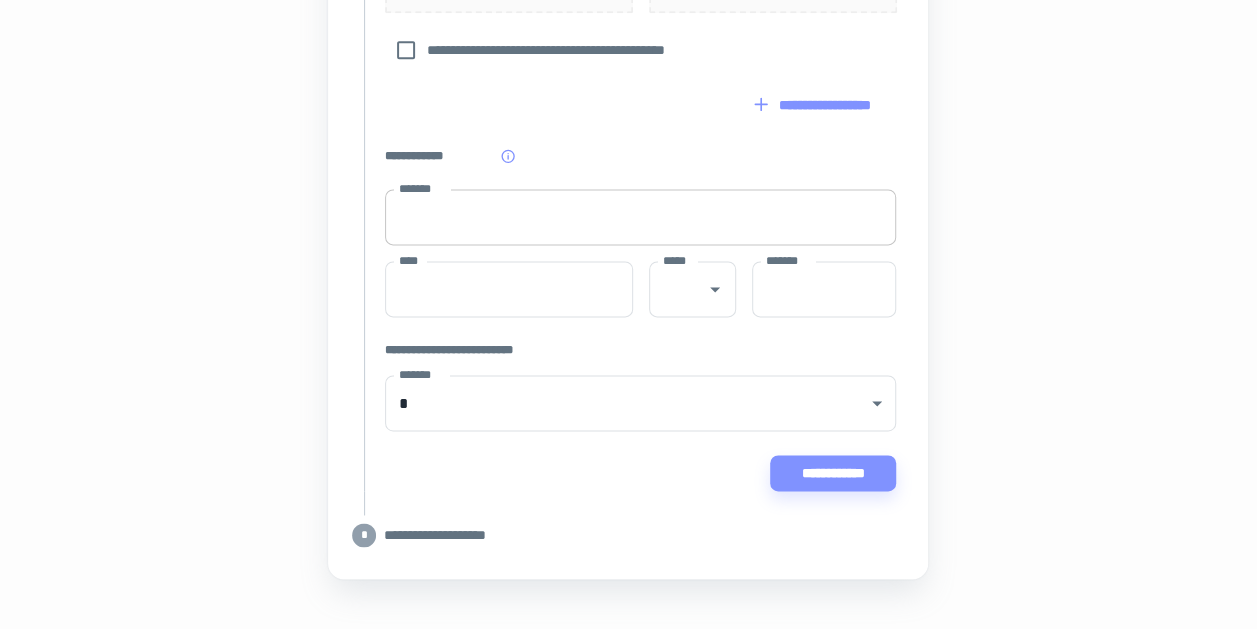 click on "*******" at bounding box center (640, 217) 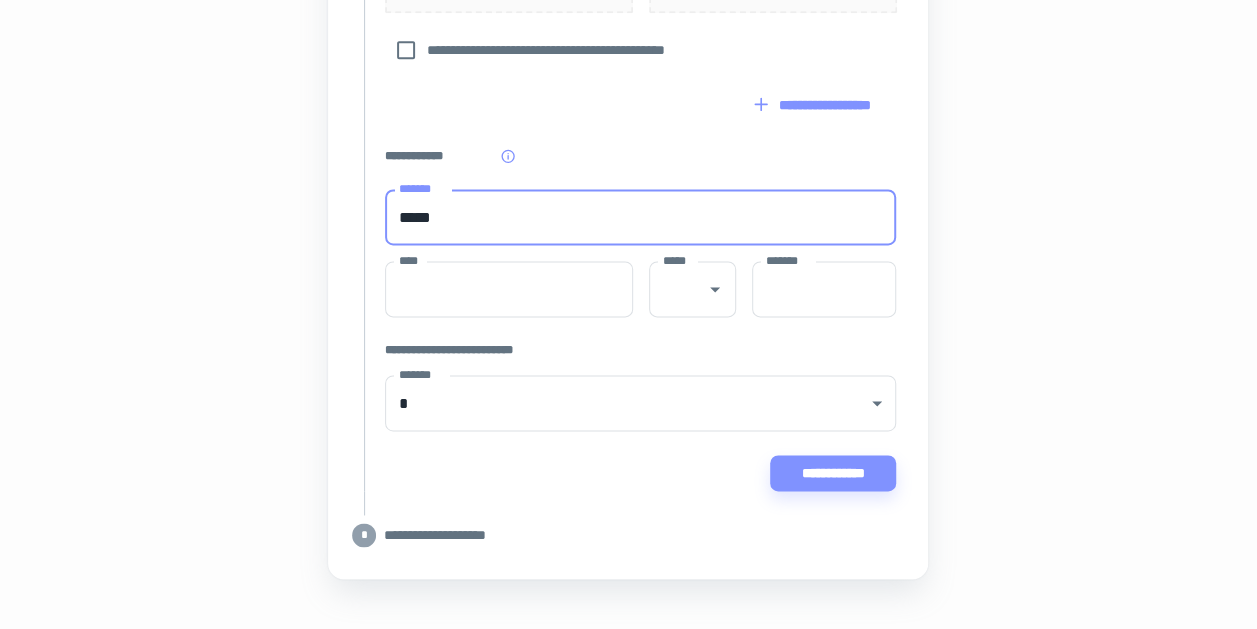 type on "**********" 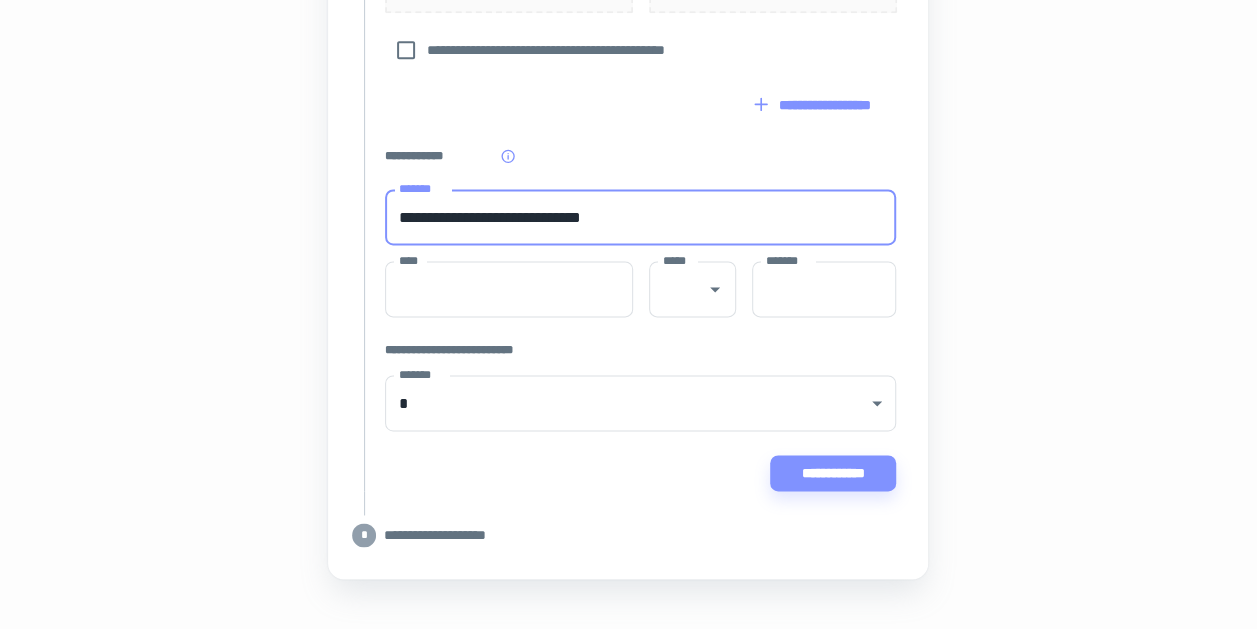type on "*********" 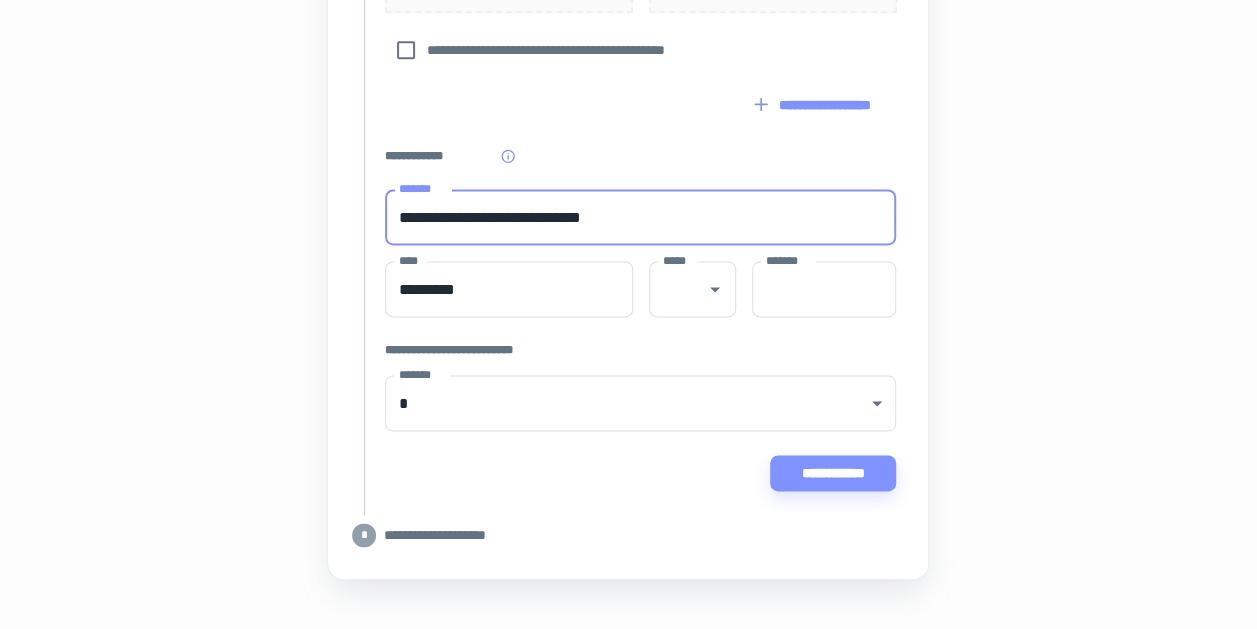 type on "**" 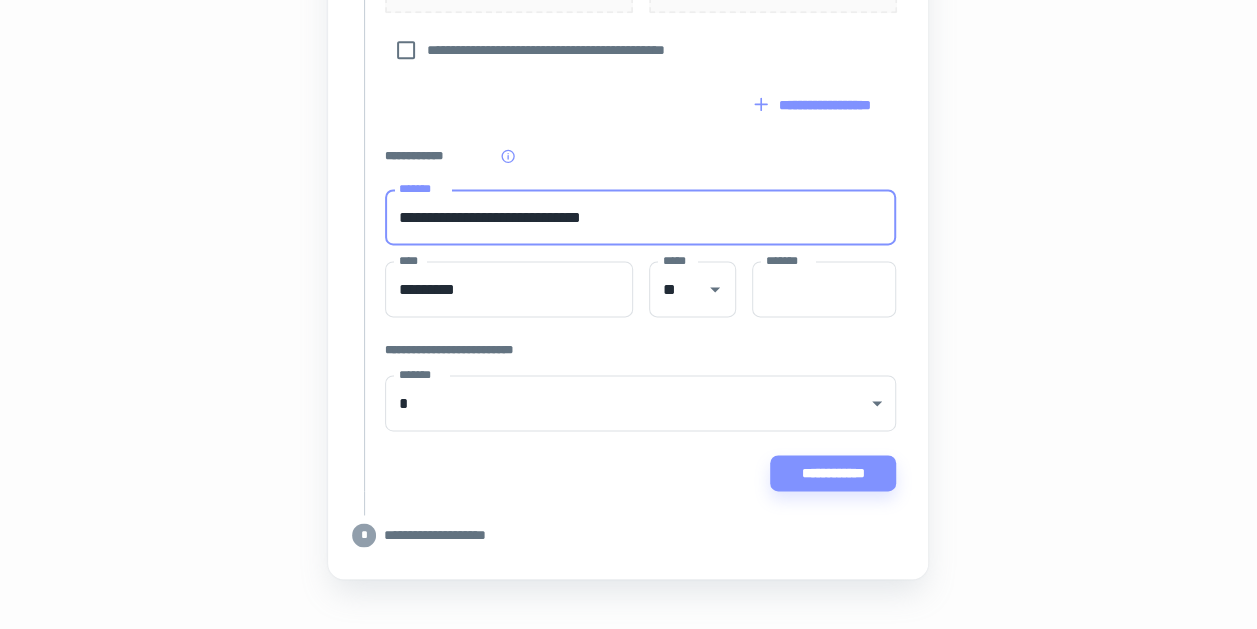 type on "*****" 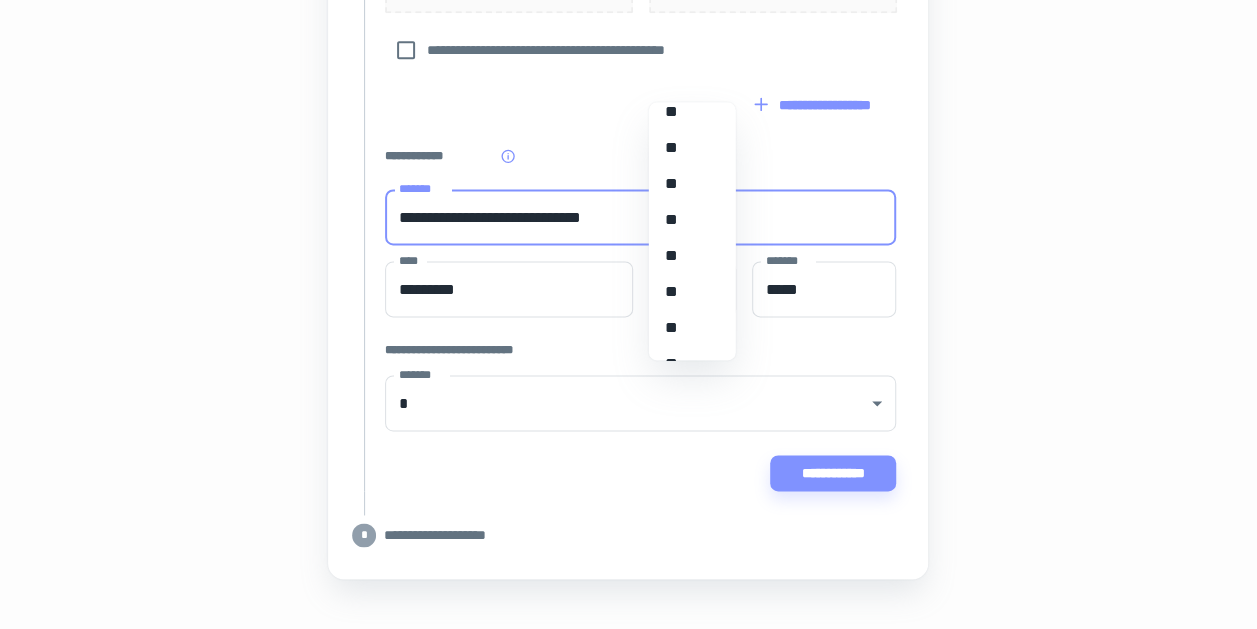 scroll, scrollTop: 673, scrollLeft: 0, axis: vertical 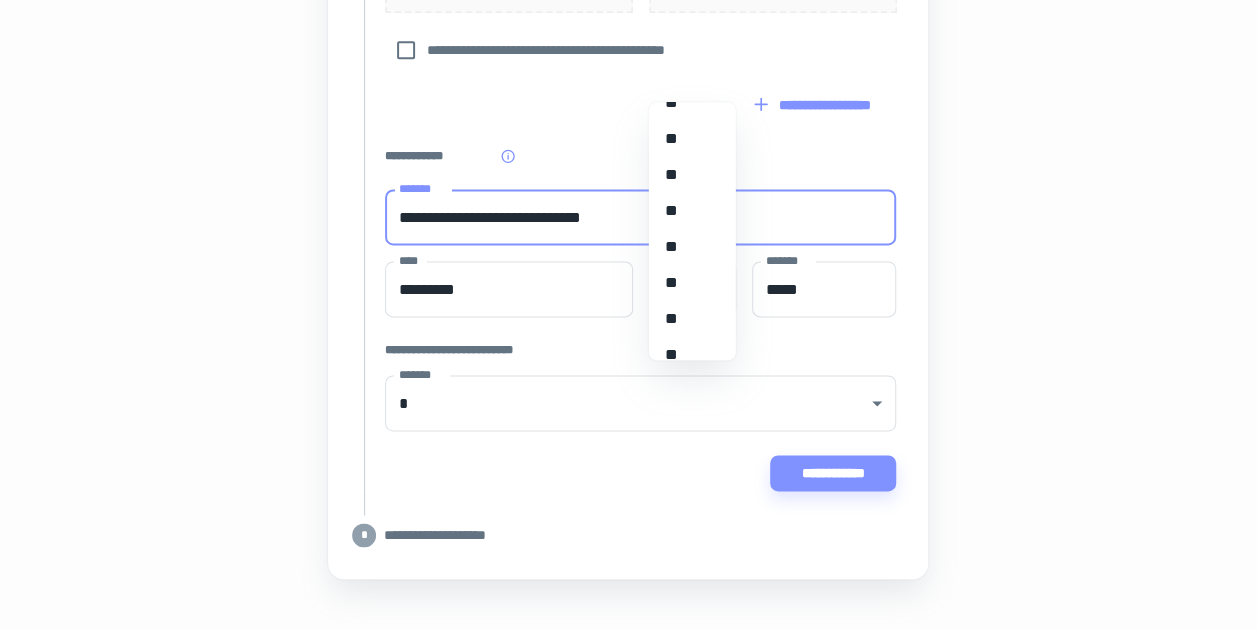 click on "**" at bounding box center (685, 319) 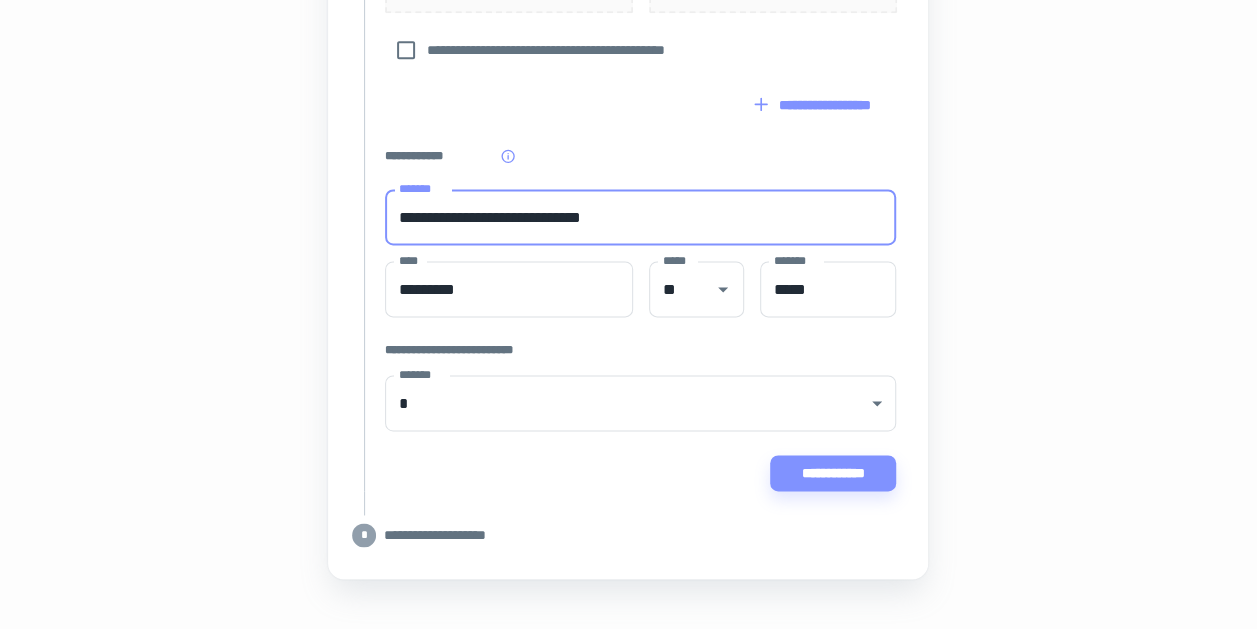 scroll, scrollTop: 1380, scrollLeft: 0, axis: vertical 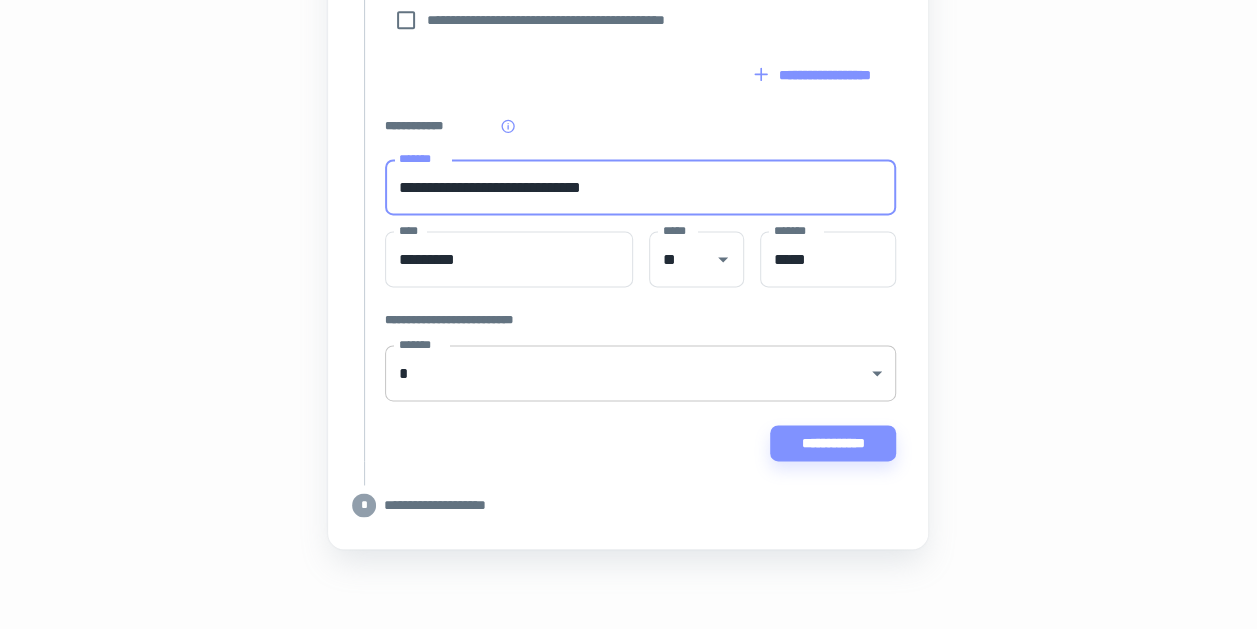 click on "**********" at bounding box center (628, -967) 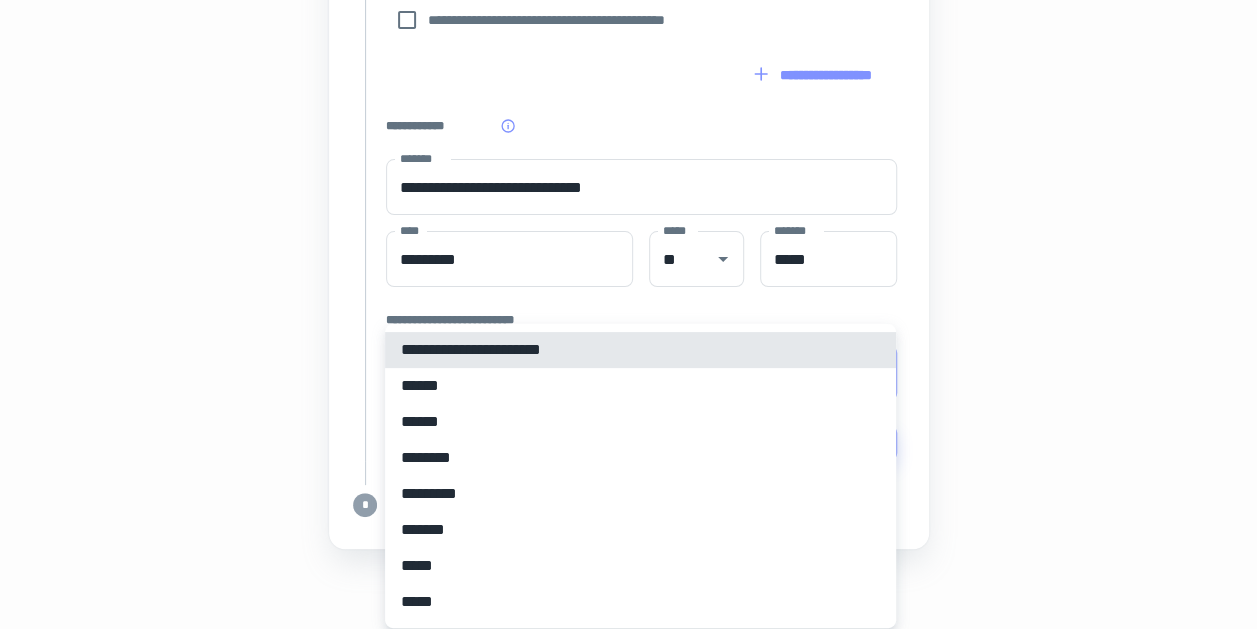 scroll, scrollTop: 1344, scrollLeft: 0, axis: vertical 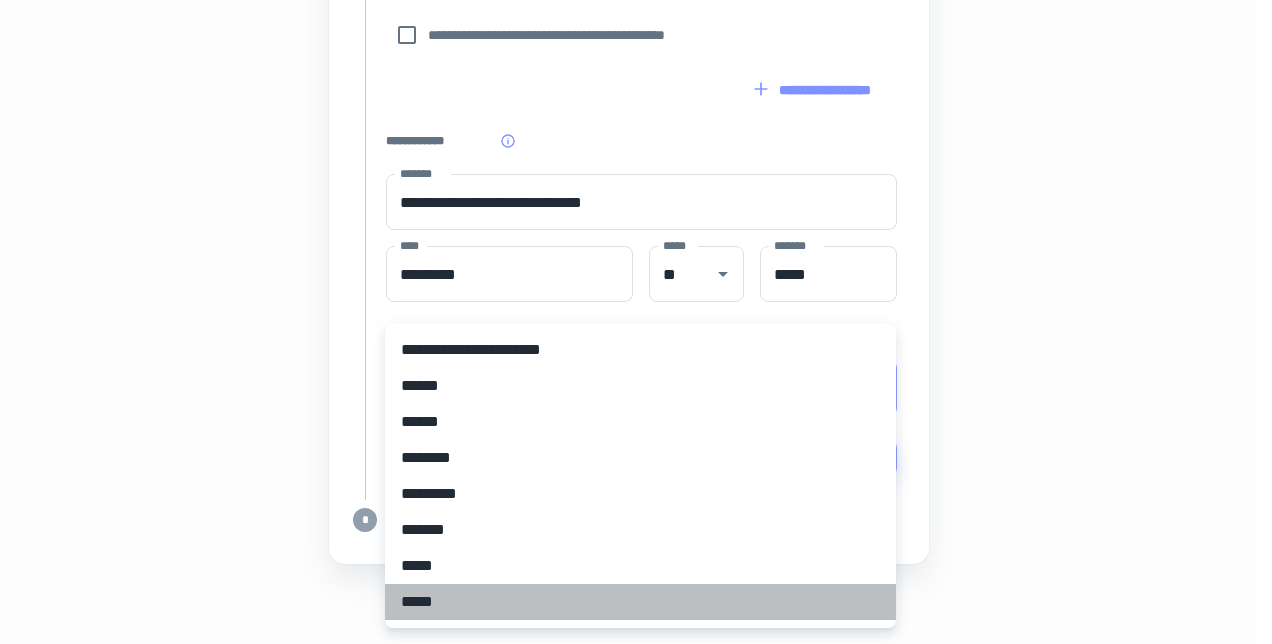 click on "*****" at bounding box center [640, 602] 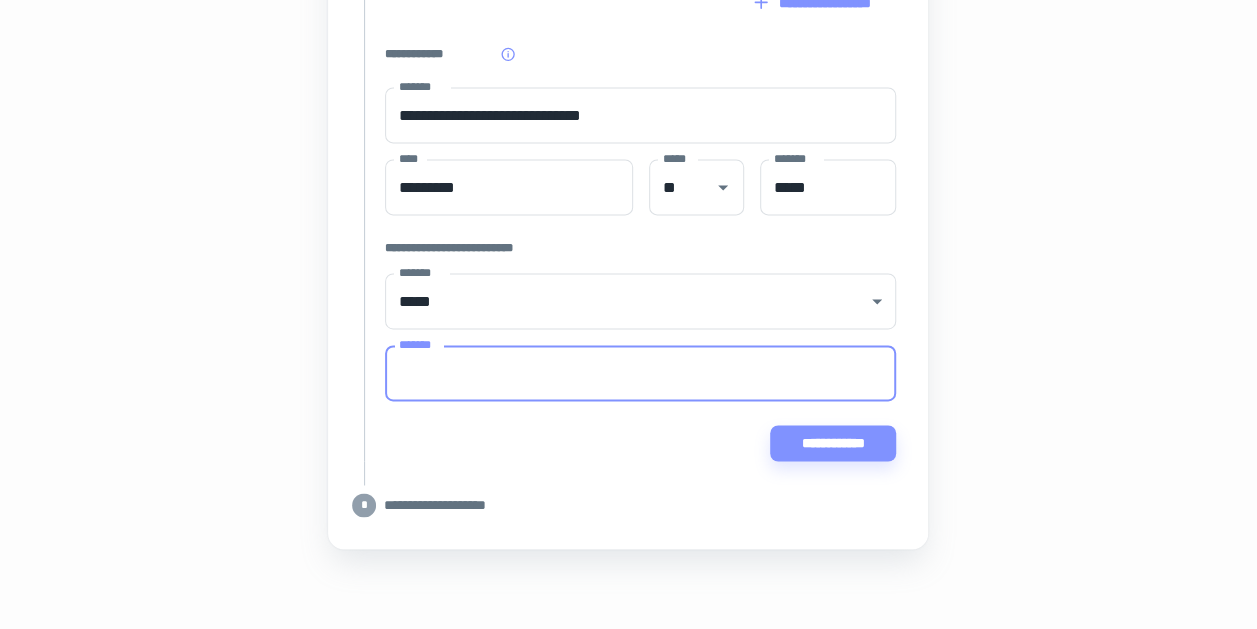 click on "*******" at bounding box center [640, 373] 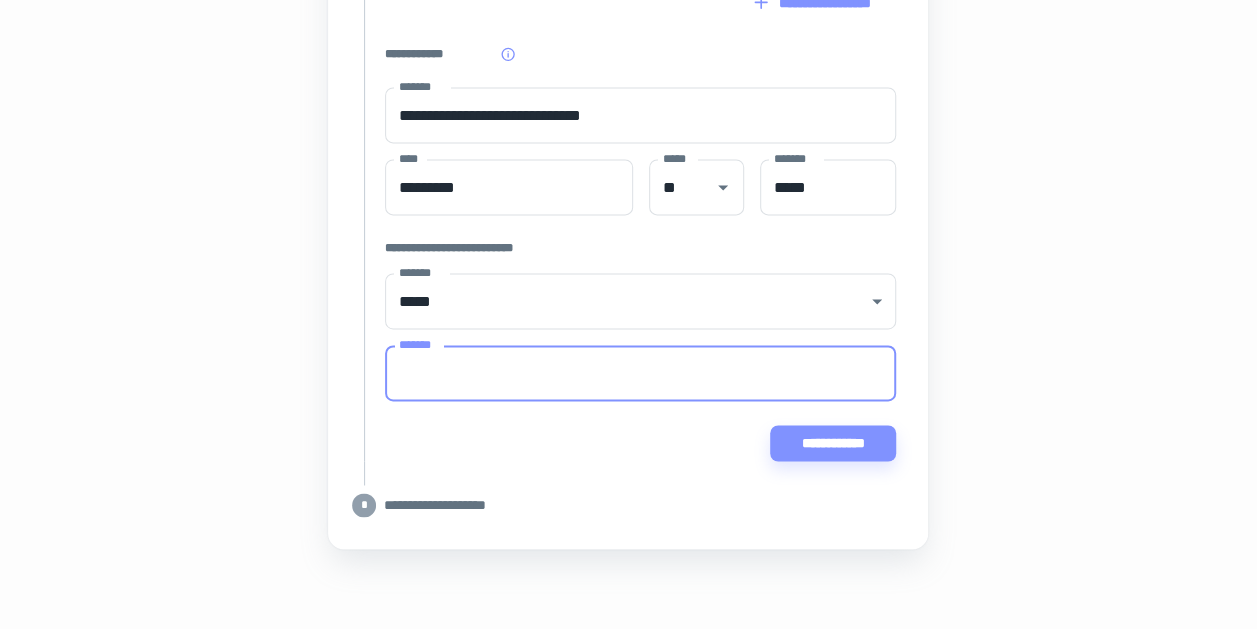 scroll, scrollTop: 1431, scrollLeft: 0, axis: vertical 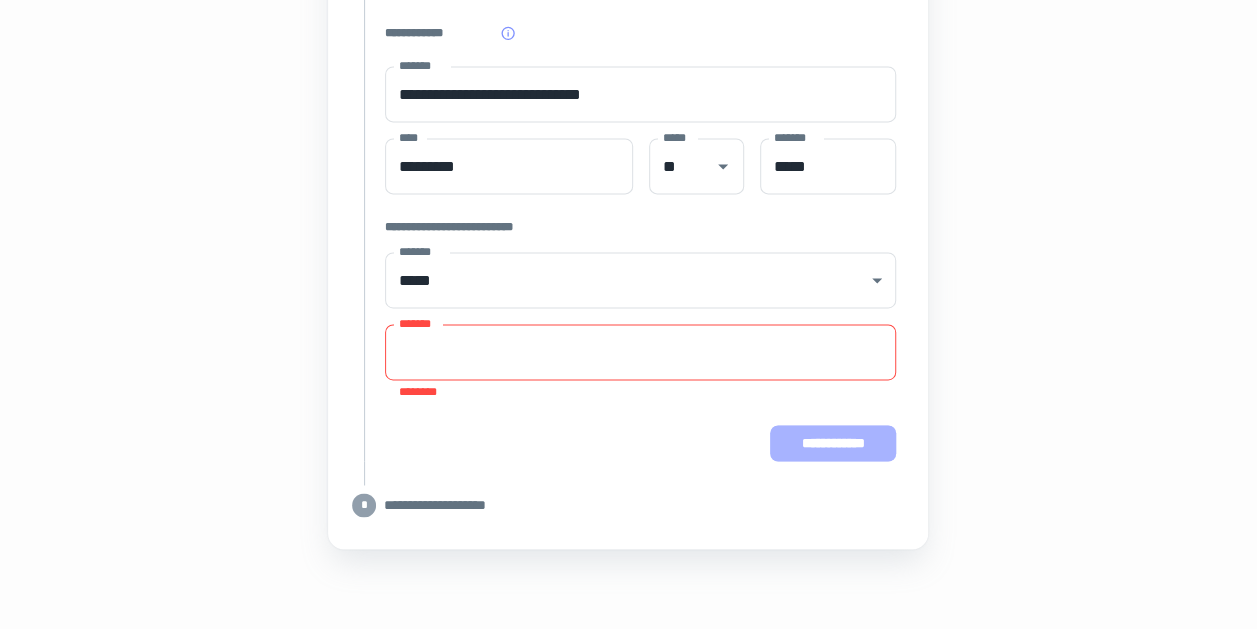 click on "**********" at bounding box center (833, 443) 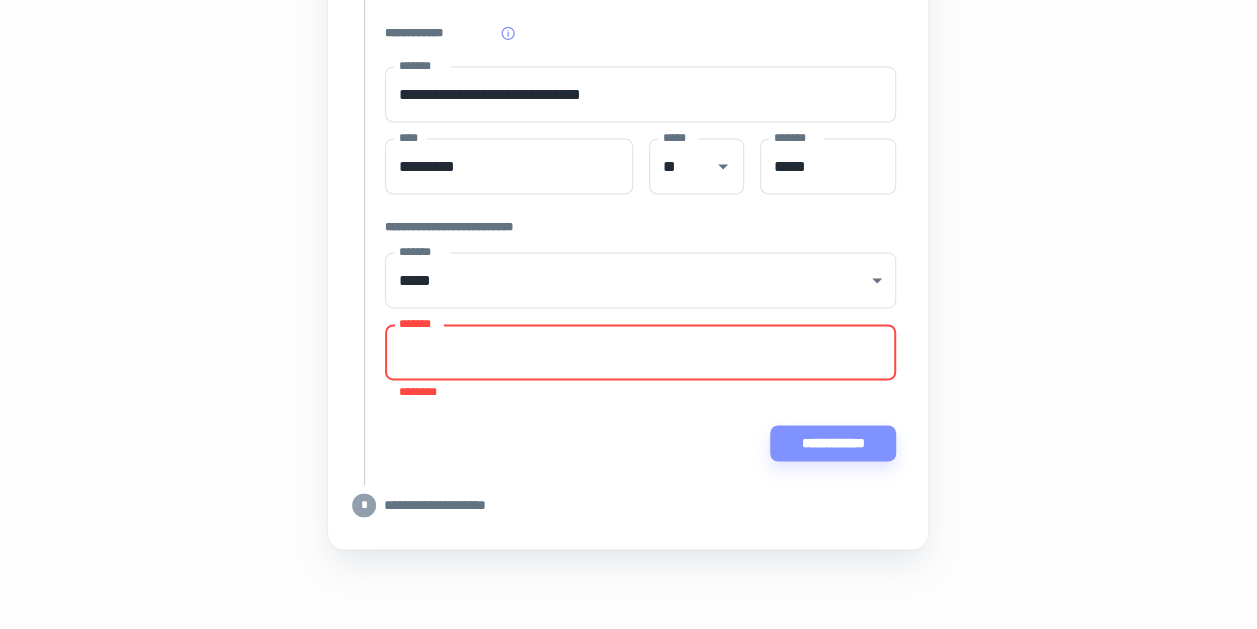 click on "*******" at bounding box center [640, 352] 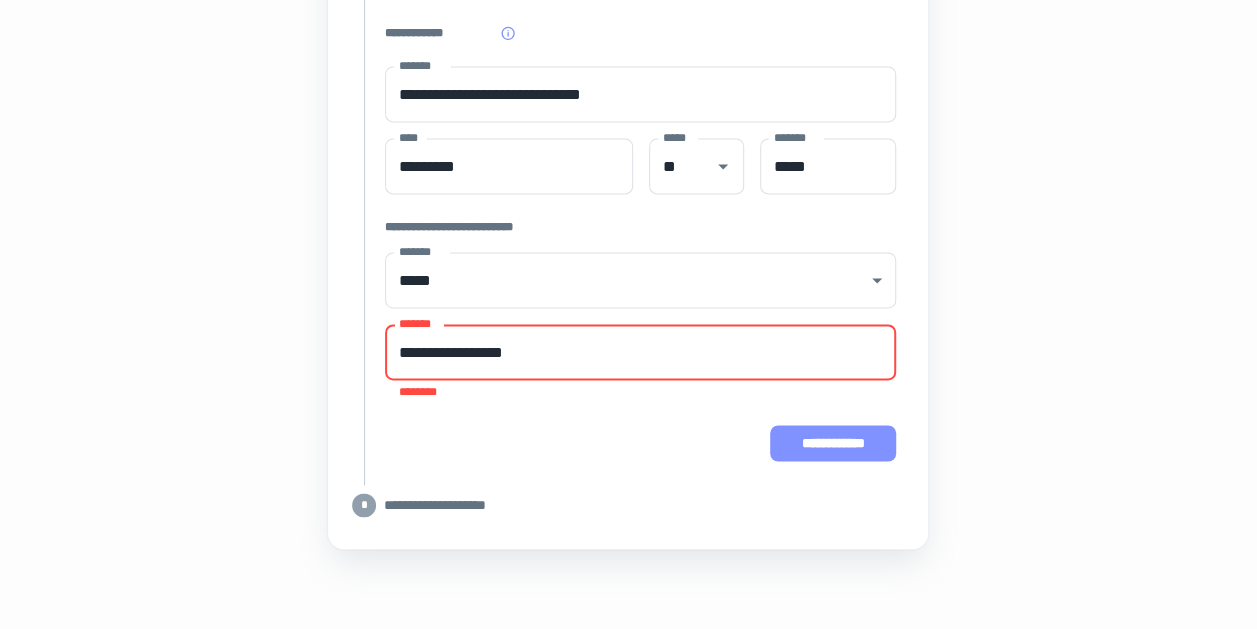 type on "**********" 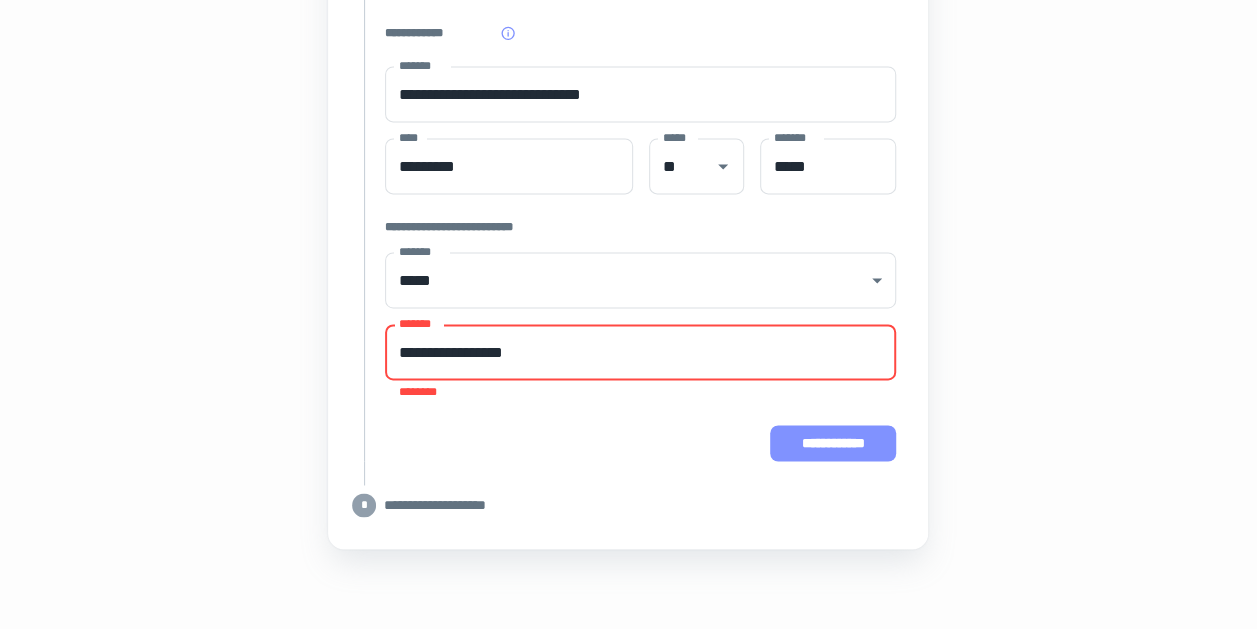 scroll, scrollTop: 1431, scrollLeft: 0, axis: vertical 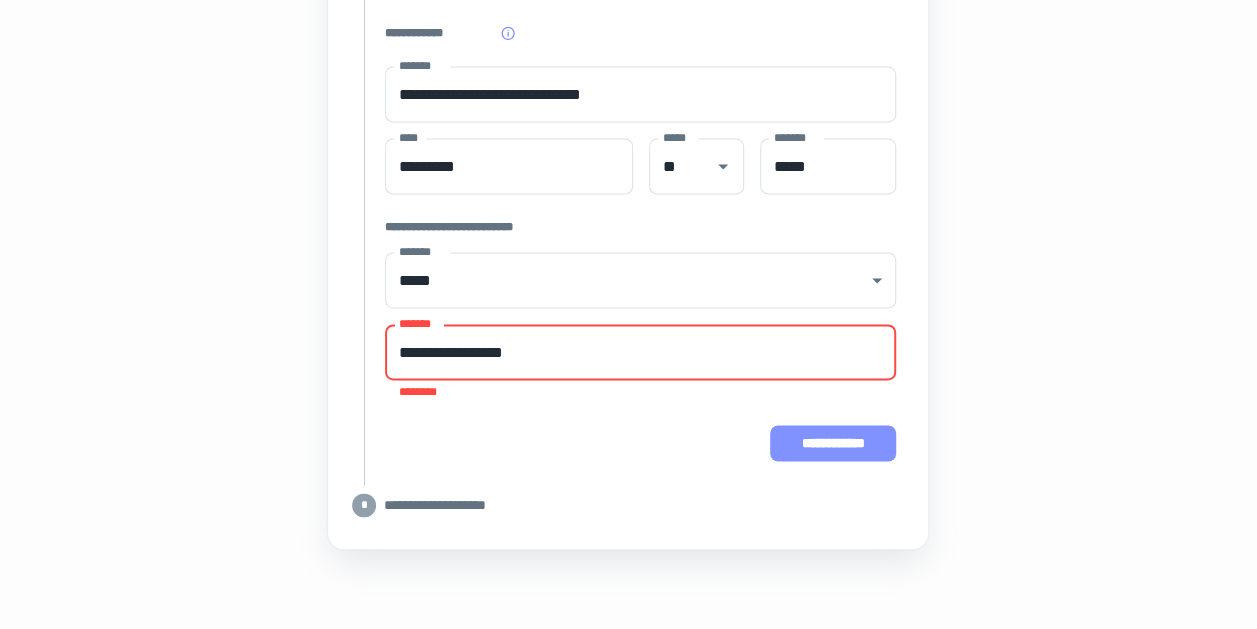 click on "**********" at bounding box center (833, 443) 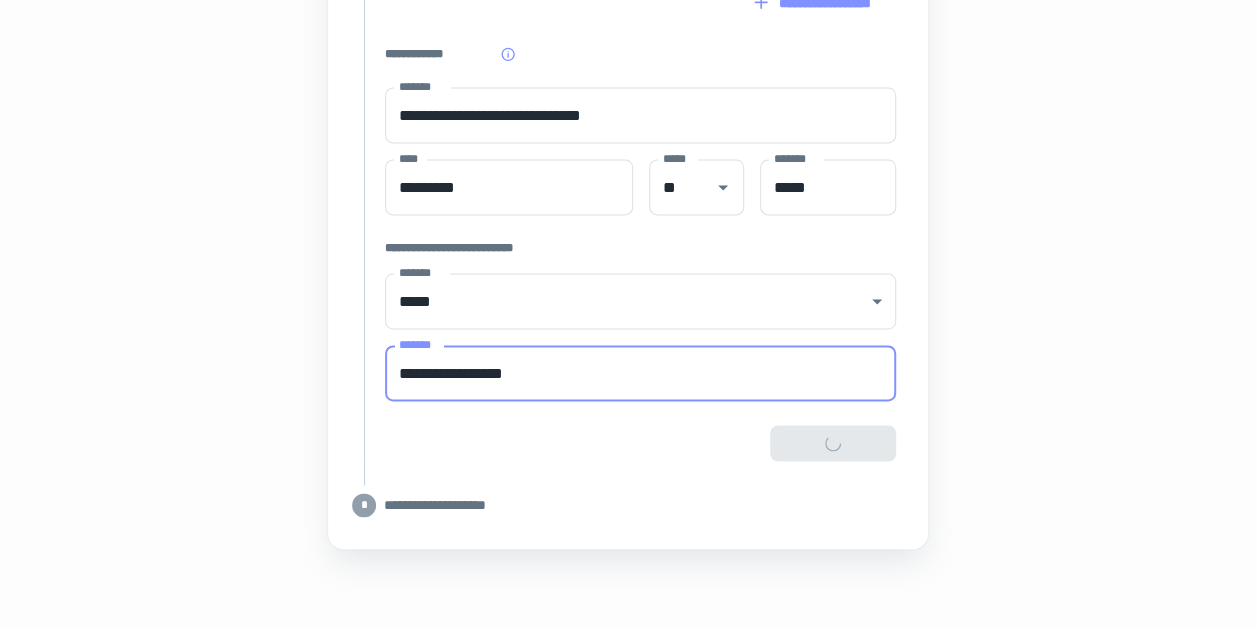 click on "**********" at bounding box center [640, 373] 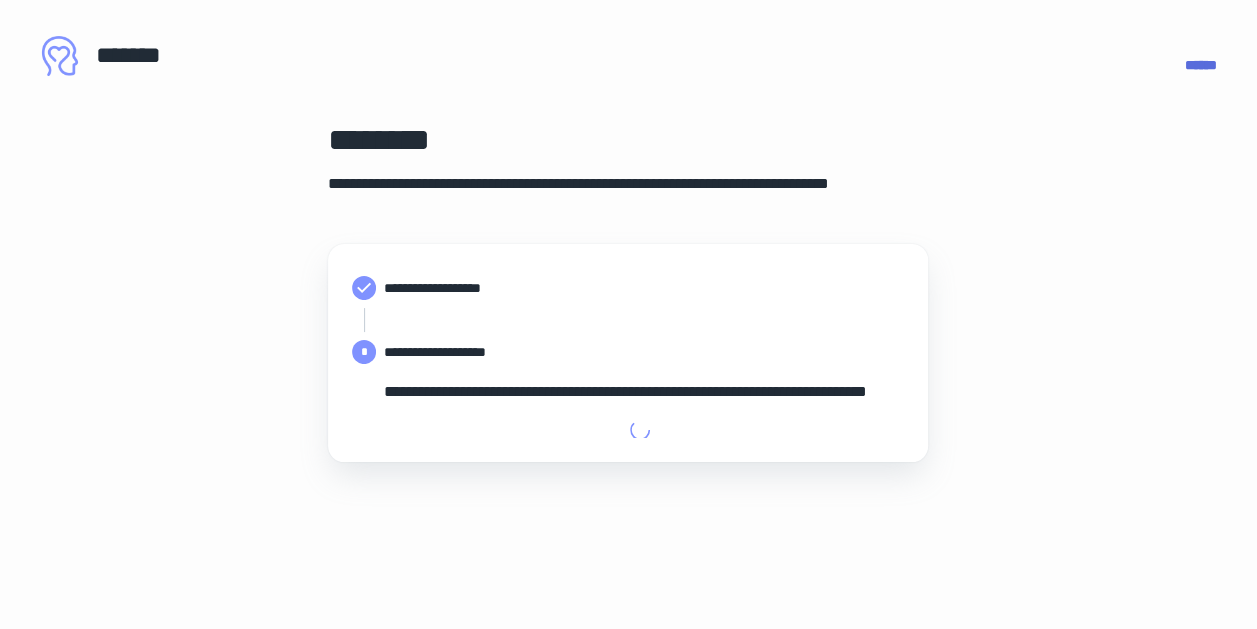 type on "**********" 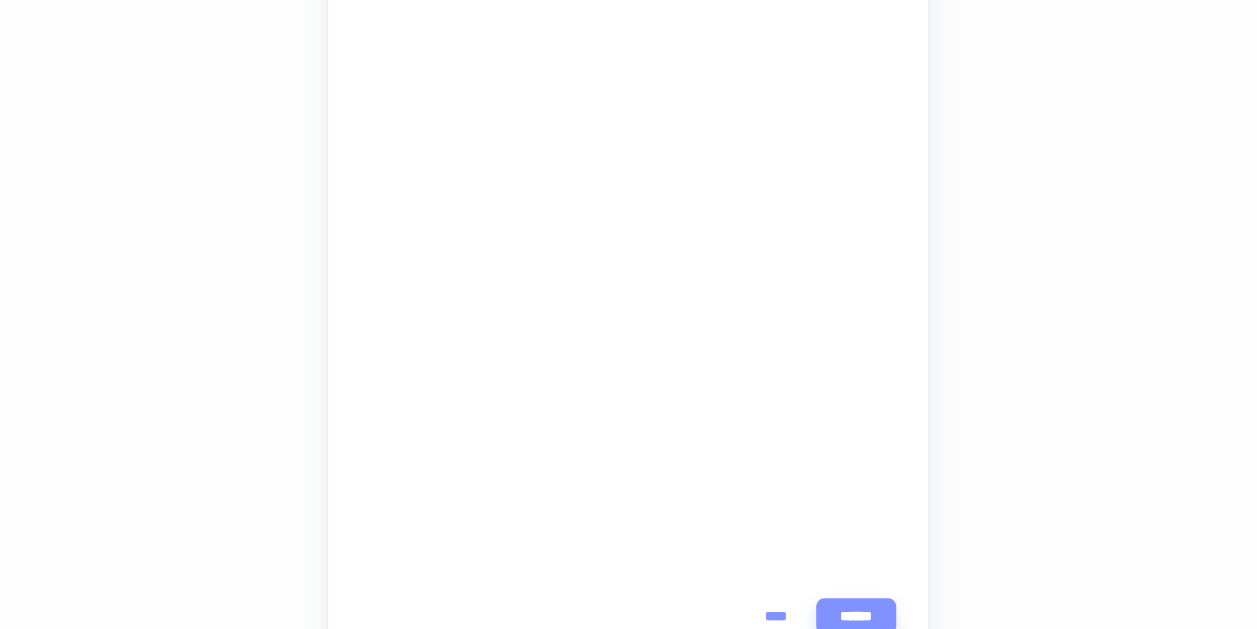 scroll, scrollTop: 630, scrollLeft: 0, axis: vertical 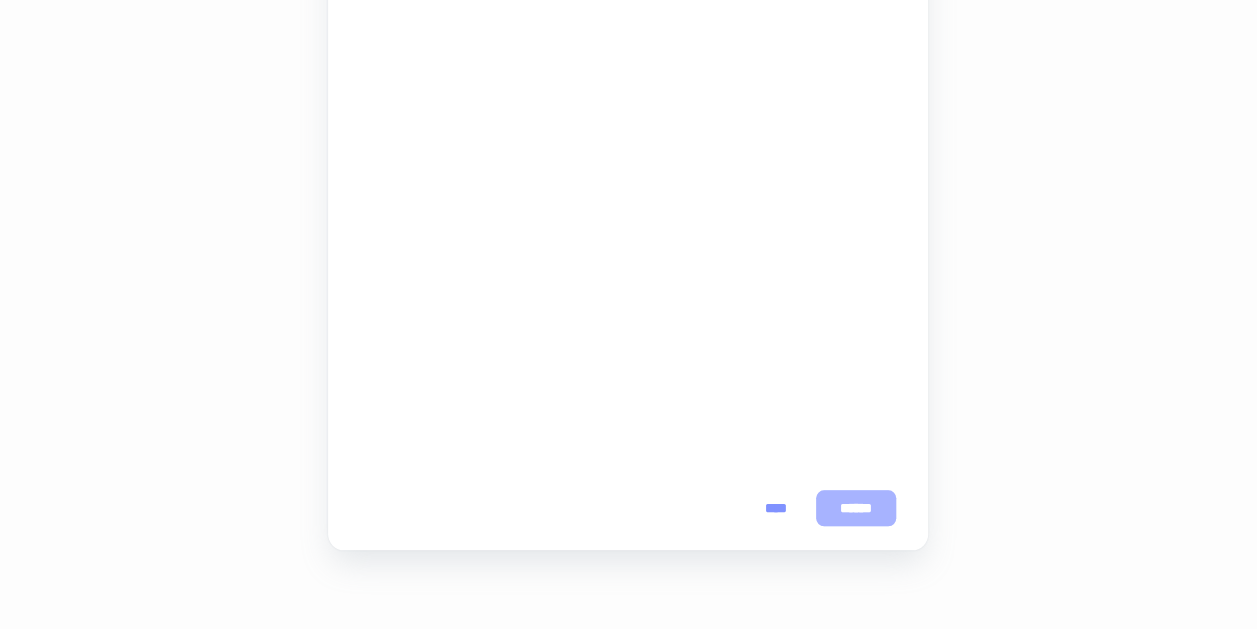 click on "******" at bounding box center (856, 508) 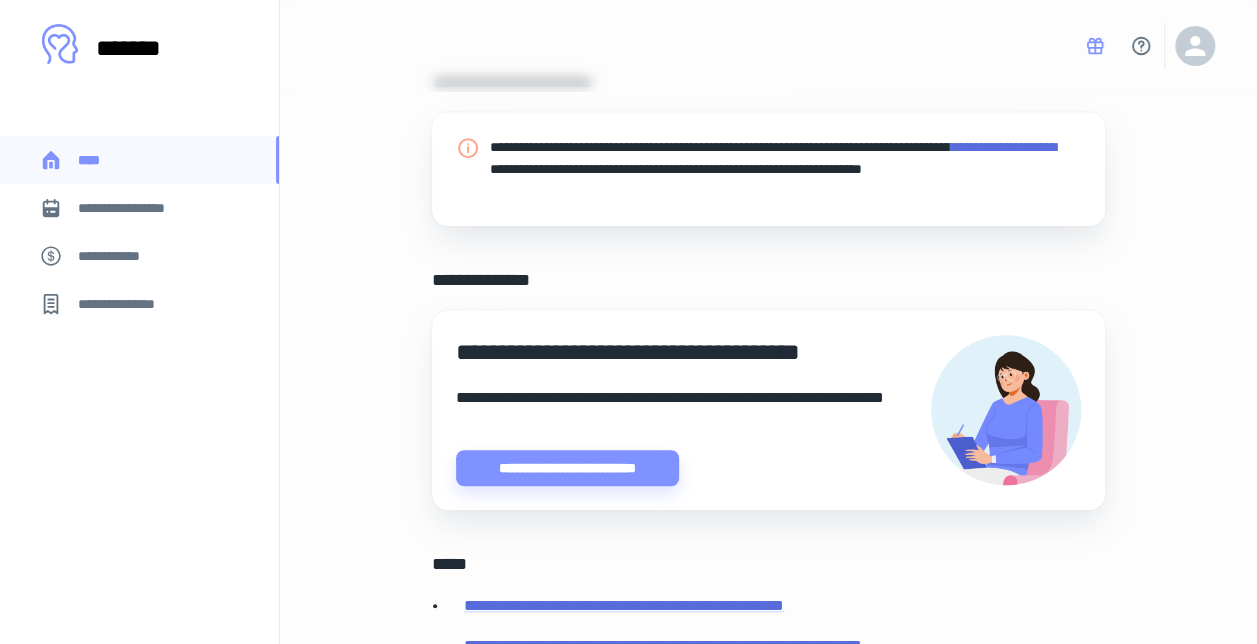 scroll, scrollTop: 496, scrollLeft: 0, axis: vertical 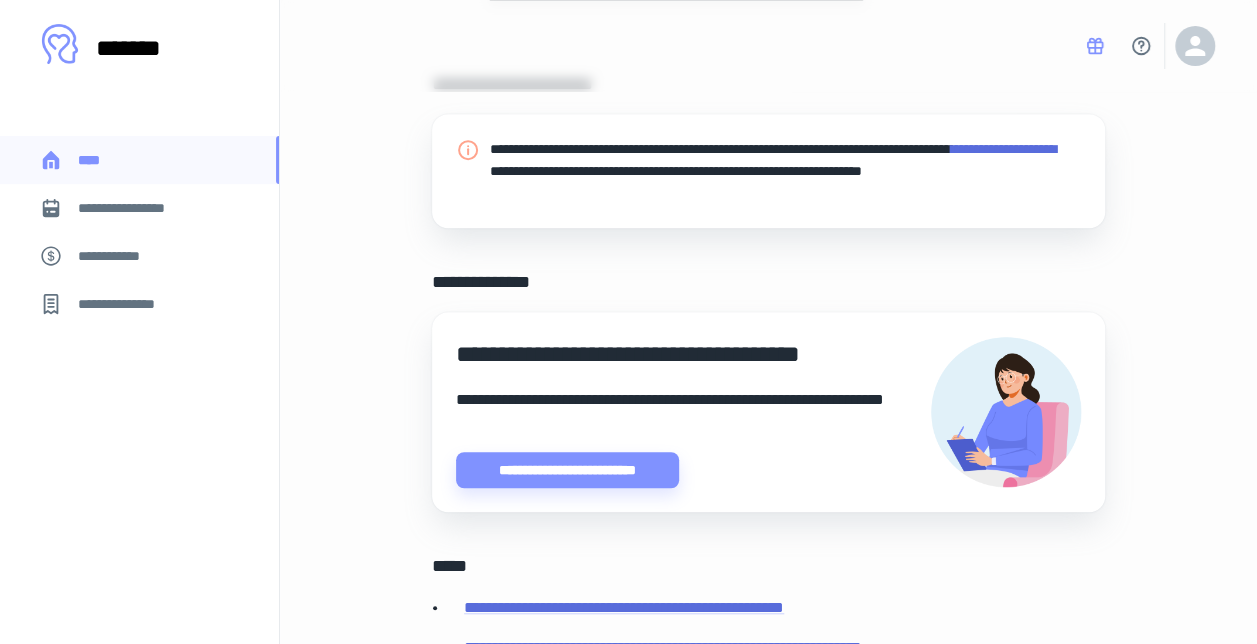 click on "**********" at bounding box center (1003, 149) 